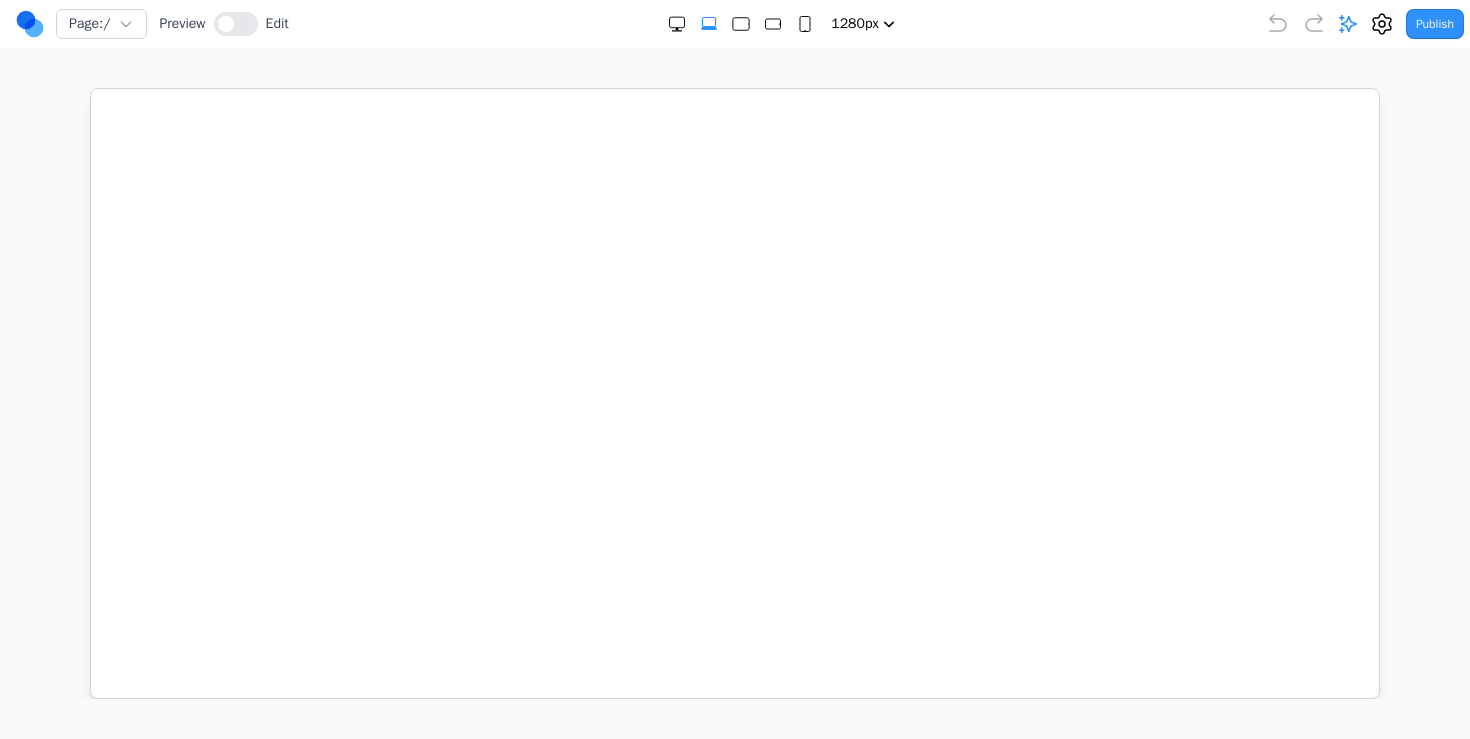 select on "xl" 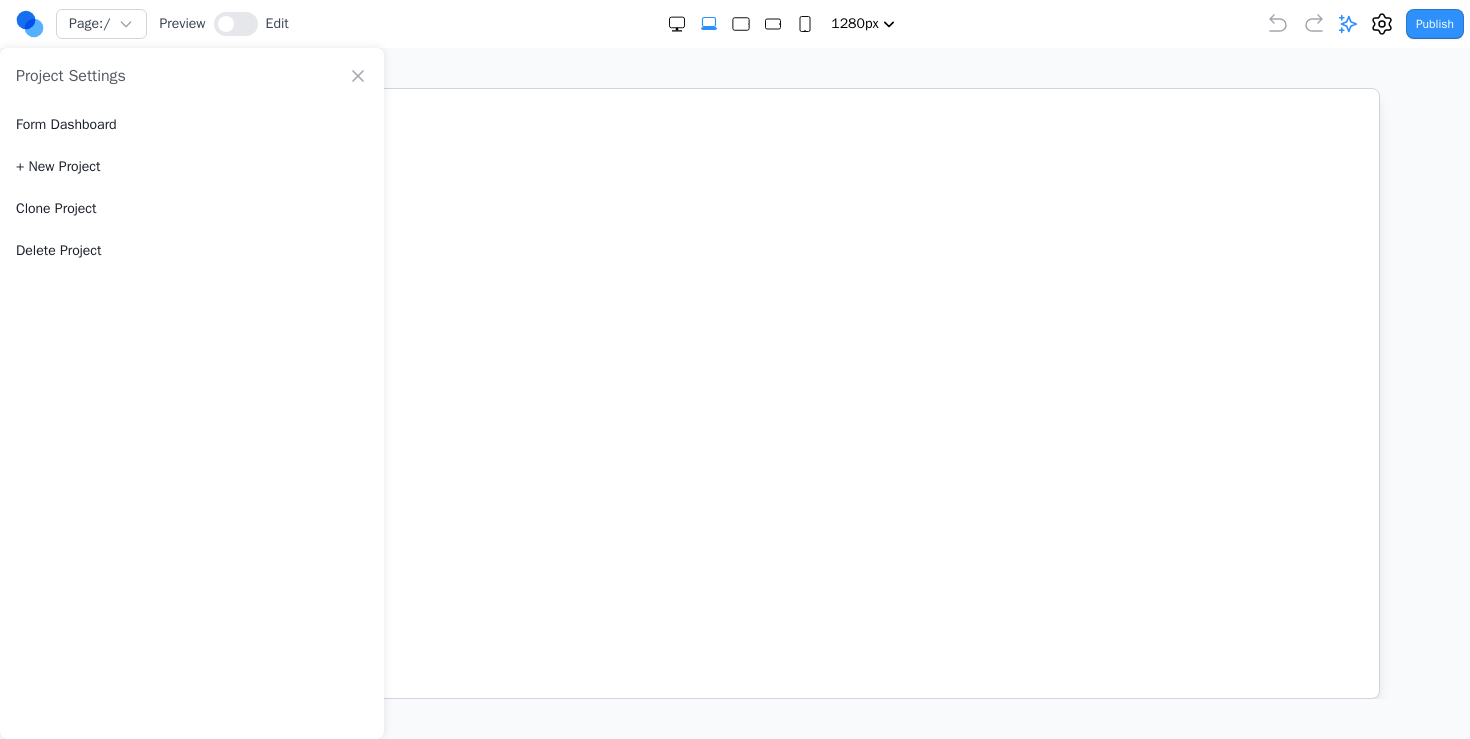 click on "Clone Project" at bounding box center (192, 209) 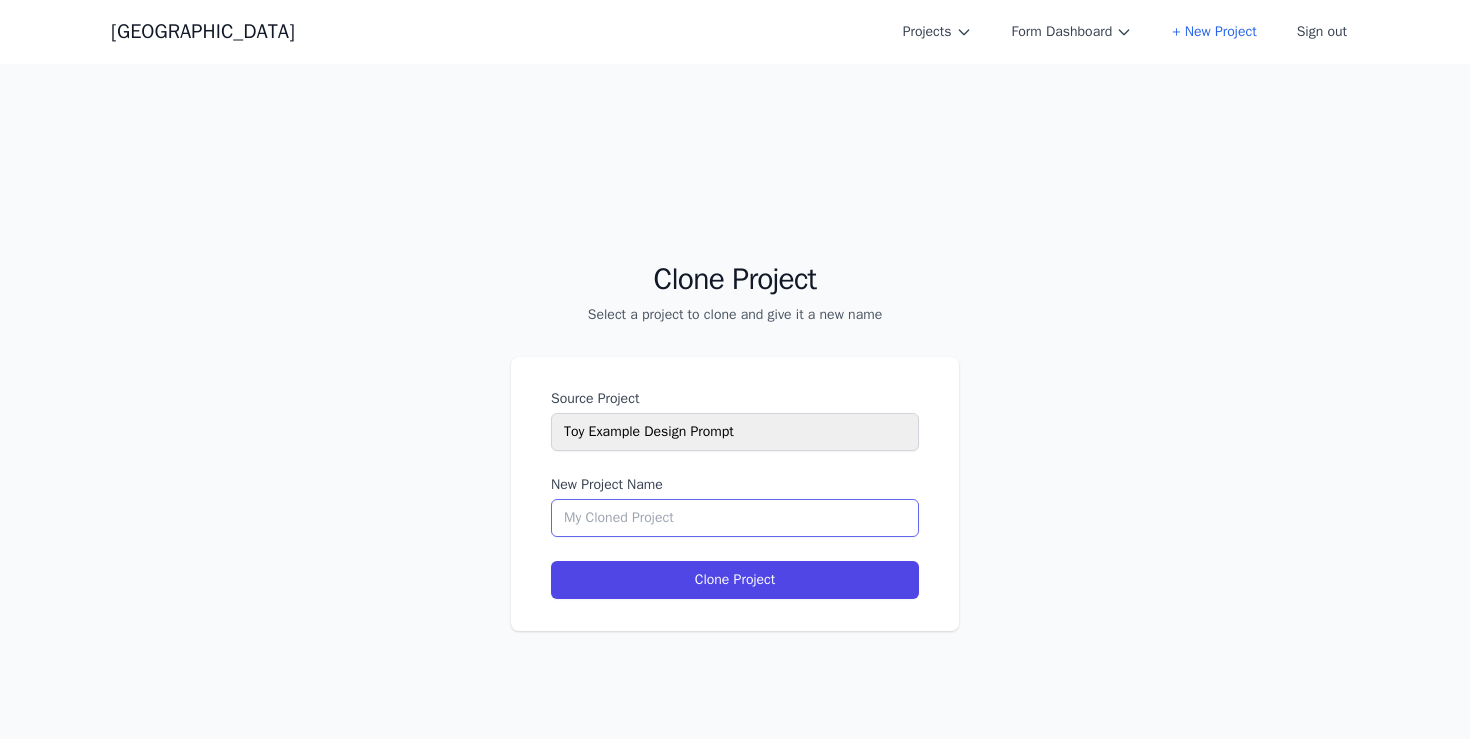 click on "New Project Name" at bounding box center (735, 518) 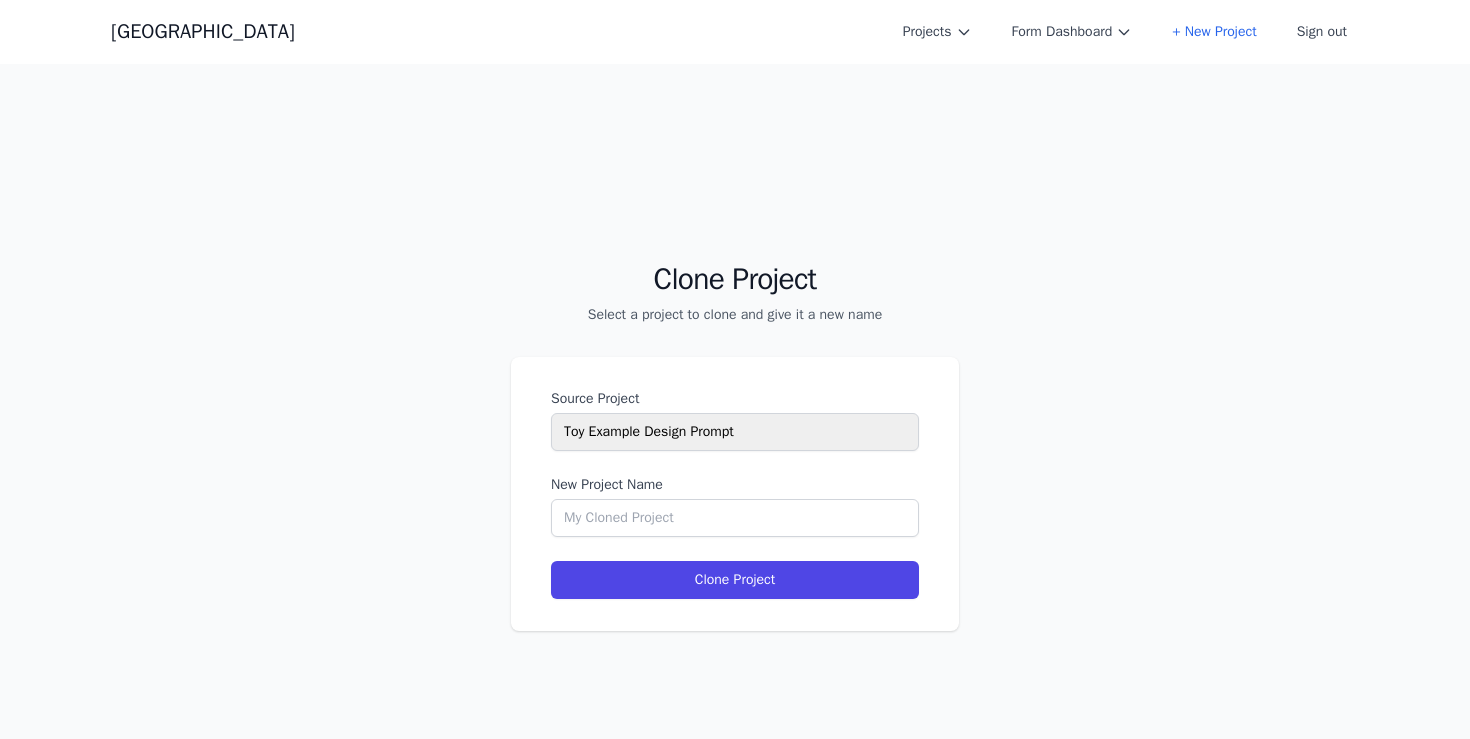 click on "Source Project Select a project Toy Example Design Prompt Town Design agency prompt test Bauman Dermatology WSOP Cohesive AI Website Test Website Town Website Humans in the loop conference Spring Speech Coal Creek Online Allen Contact Test Digital TS for Industrial Companies Simple Template Allen 2 Allen Test Project Numeral Website Digital TS v5 New Project Name Clone Project" at bounding box center [735, 494] 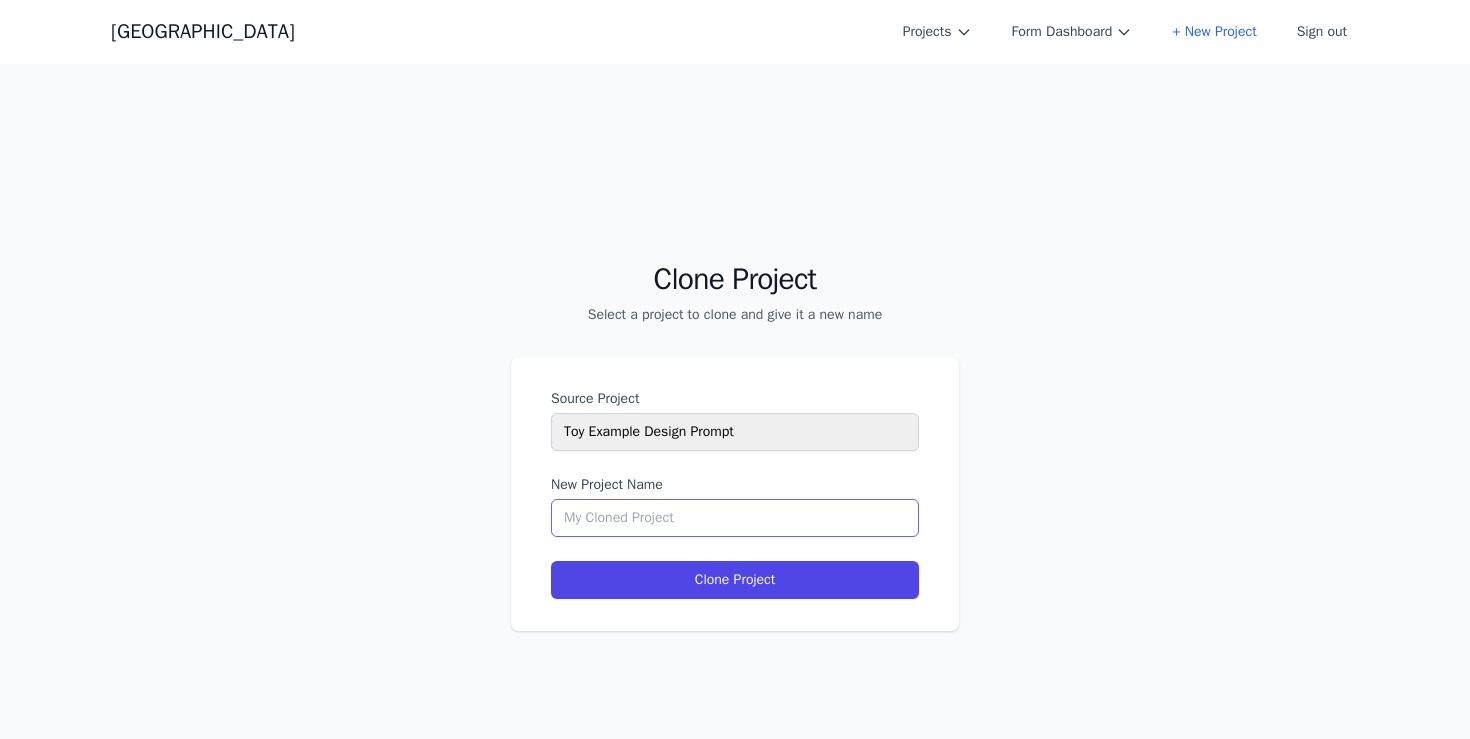 click on "New Project Name" at bounding box center [735, 518] 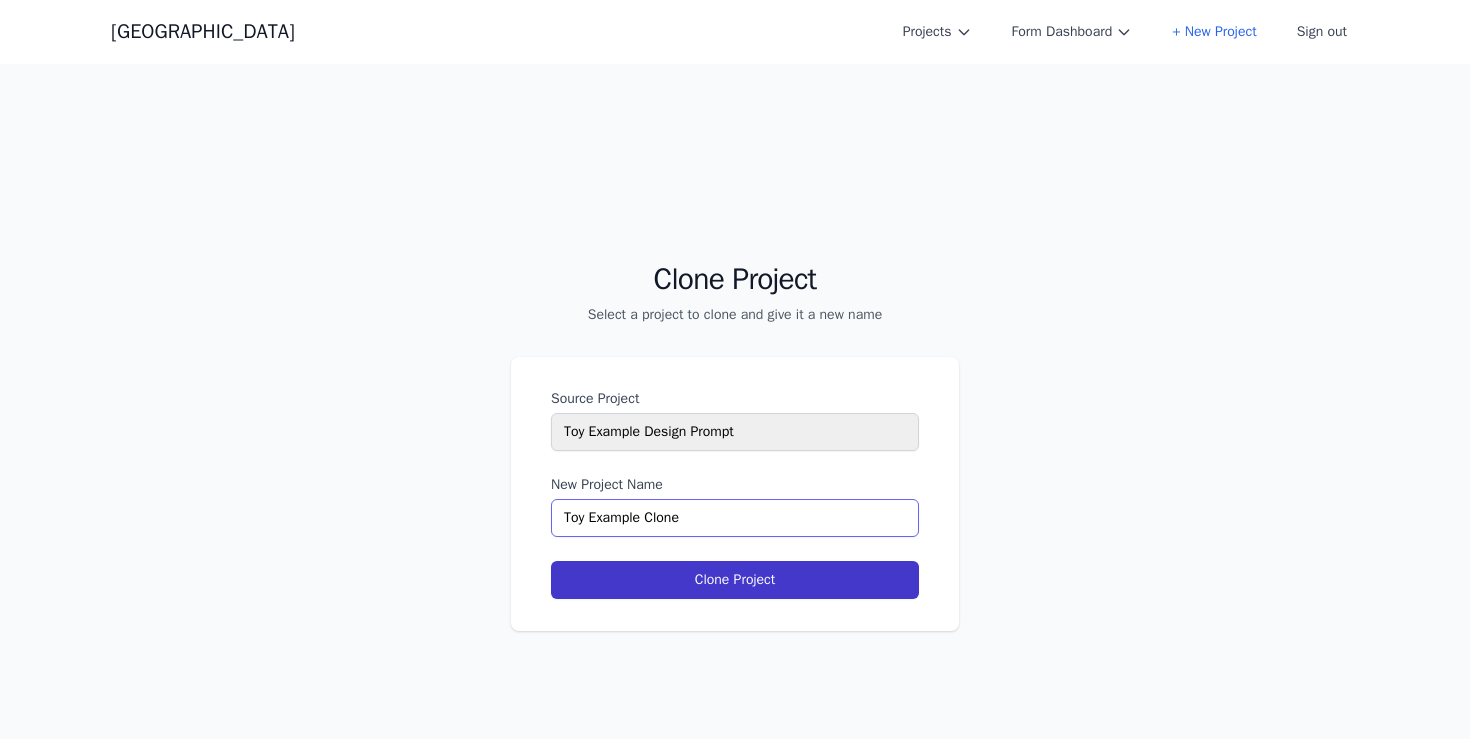 type on "Toy Example Clone" 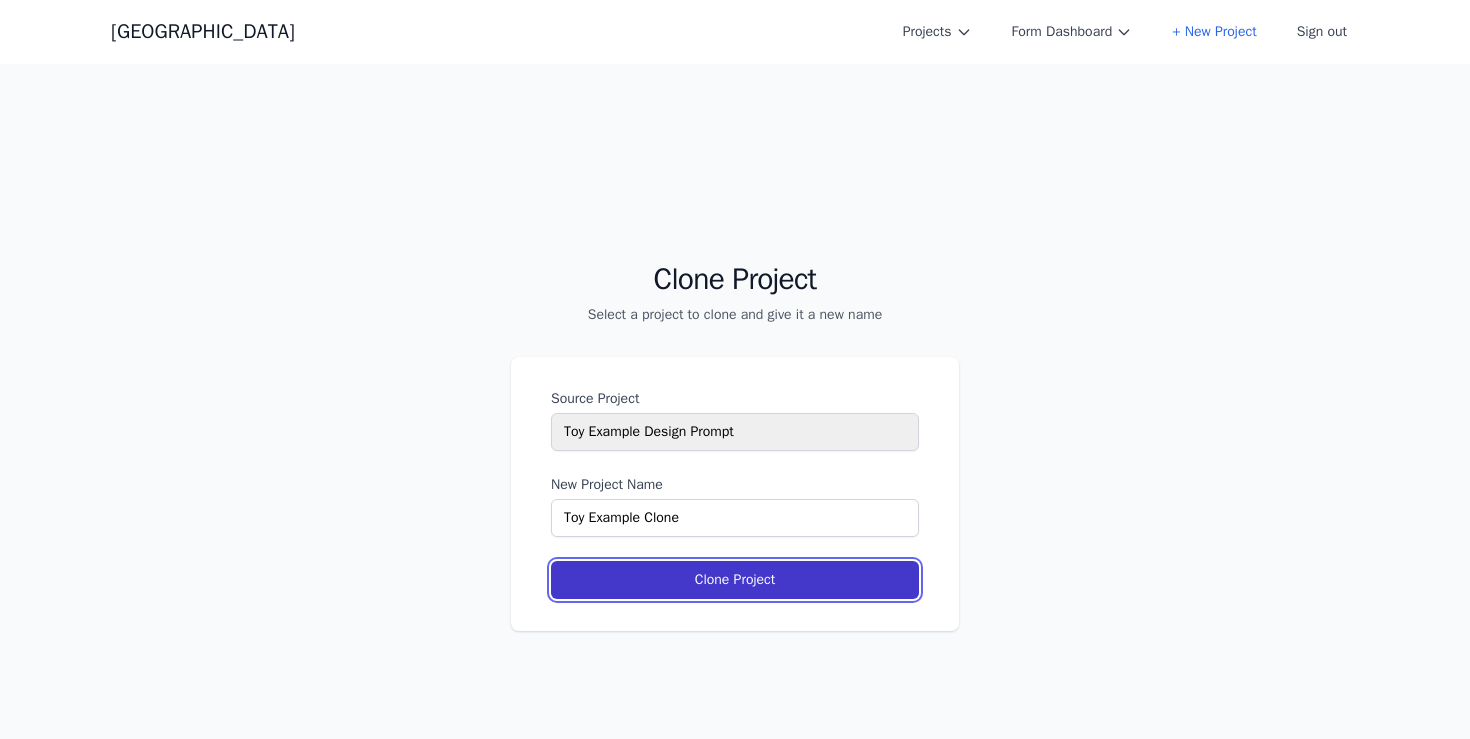 click on "Clone Project" at bounding box center [735, 580] 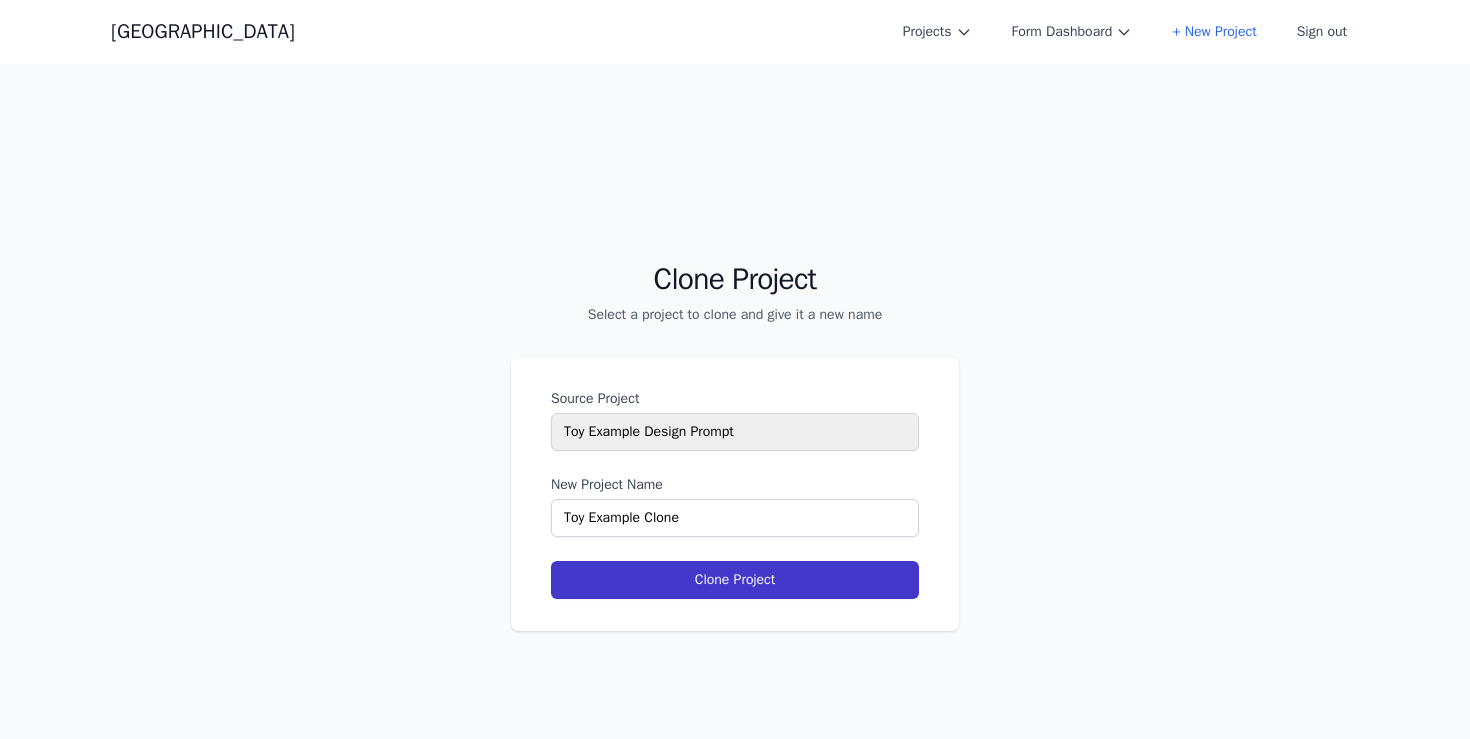 select on "xl" 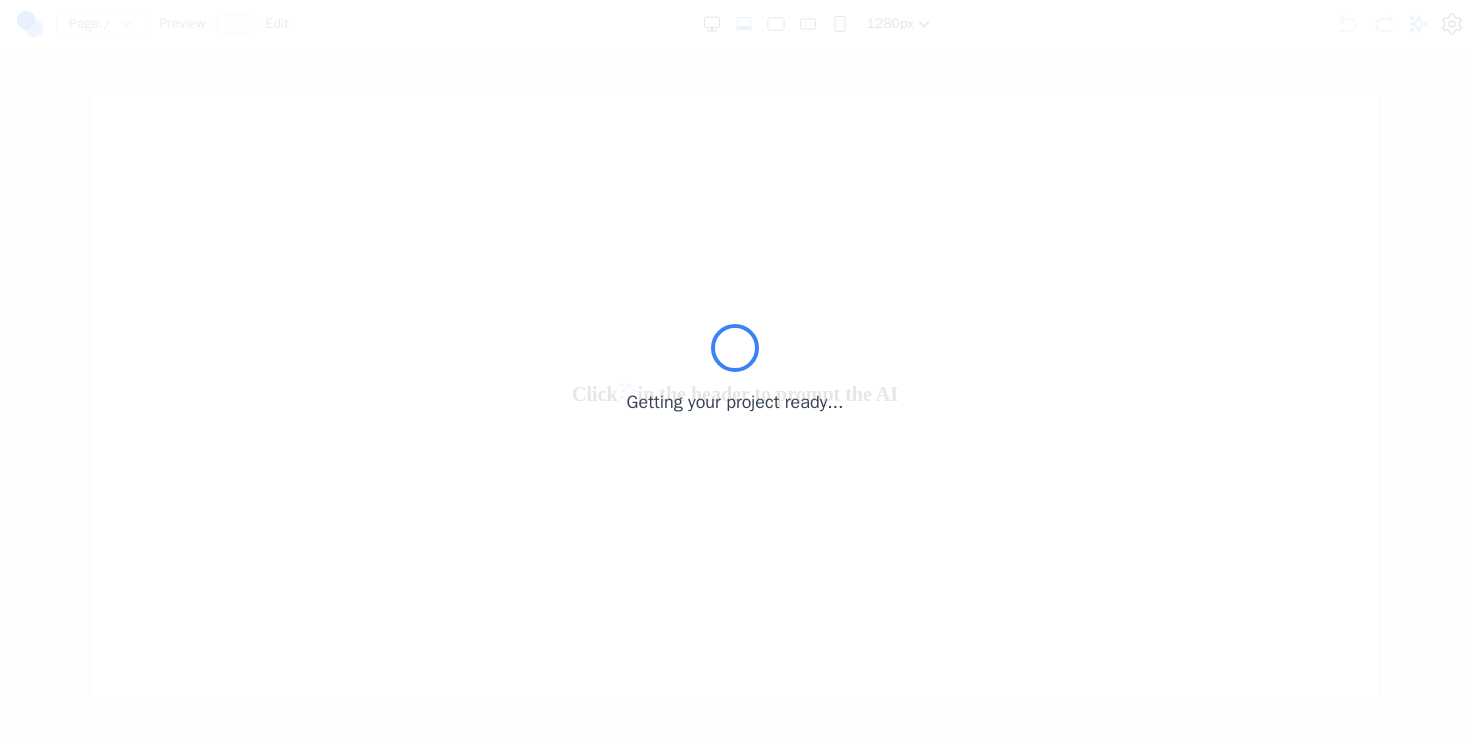 scroll, scrollTop: 0, scrollLeft: 0, axis: both 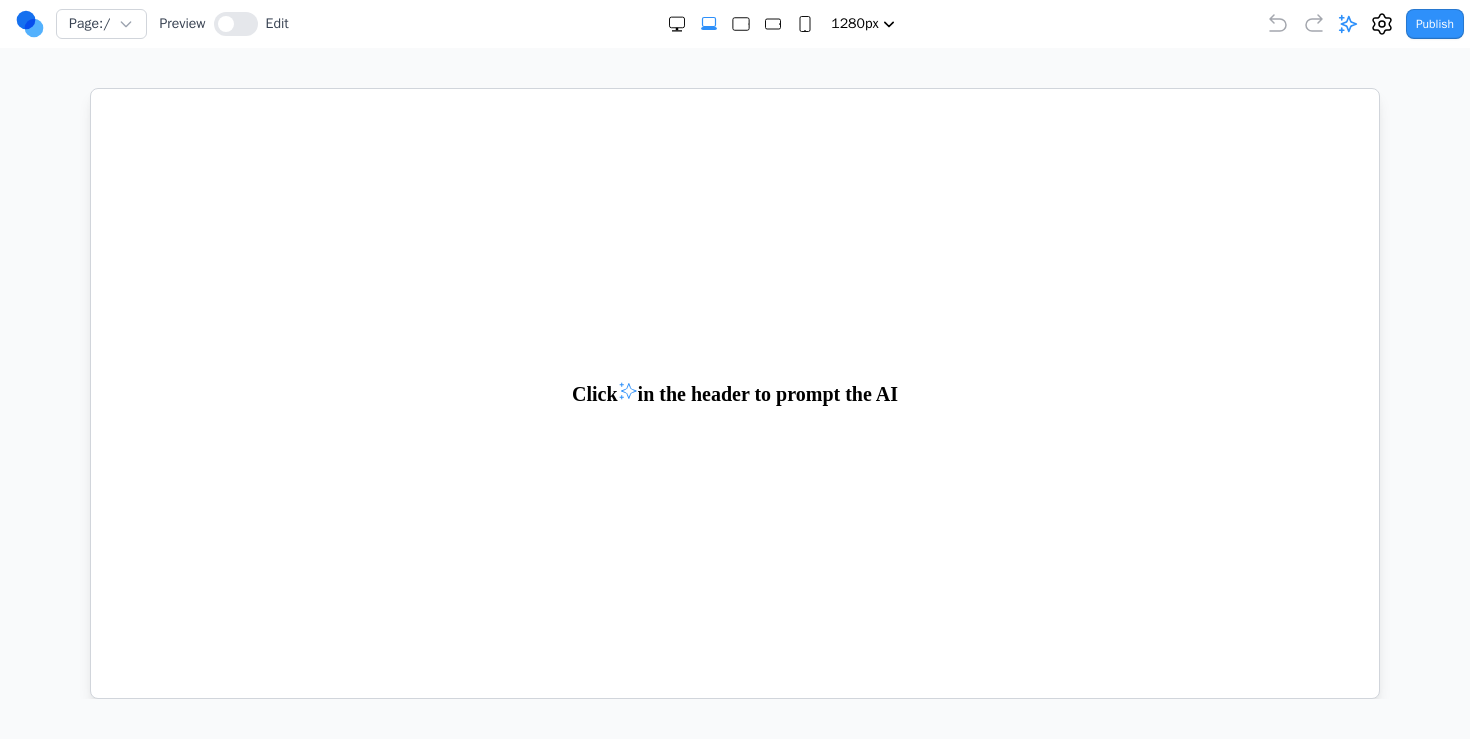 click 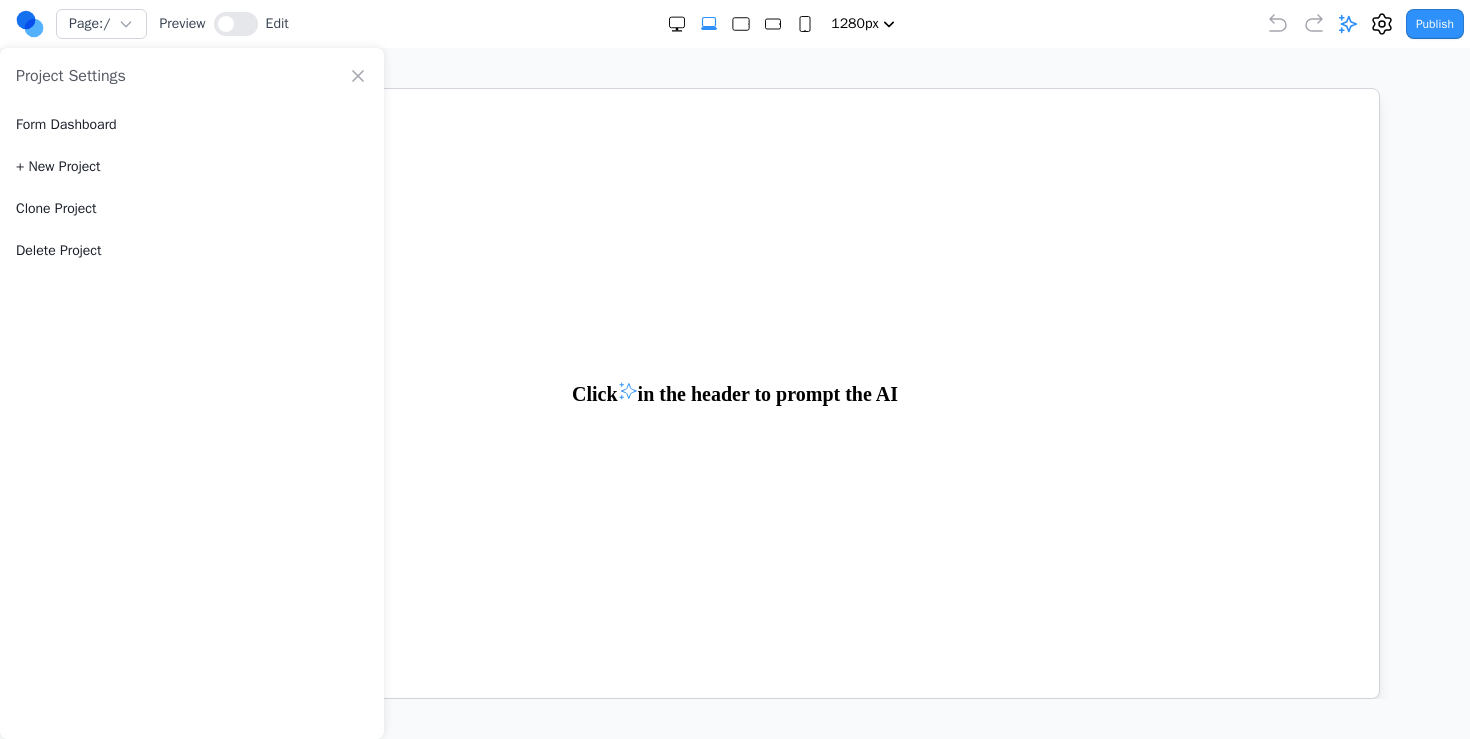 click on "Delete Project" at bounding box center [59, 251] 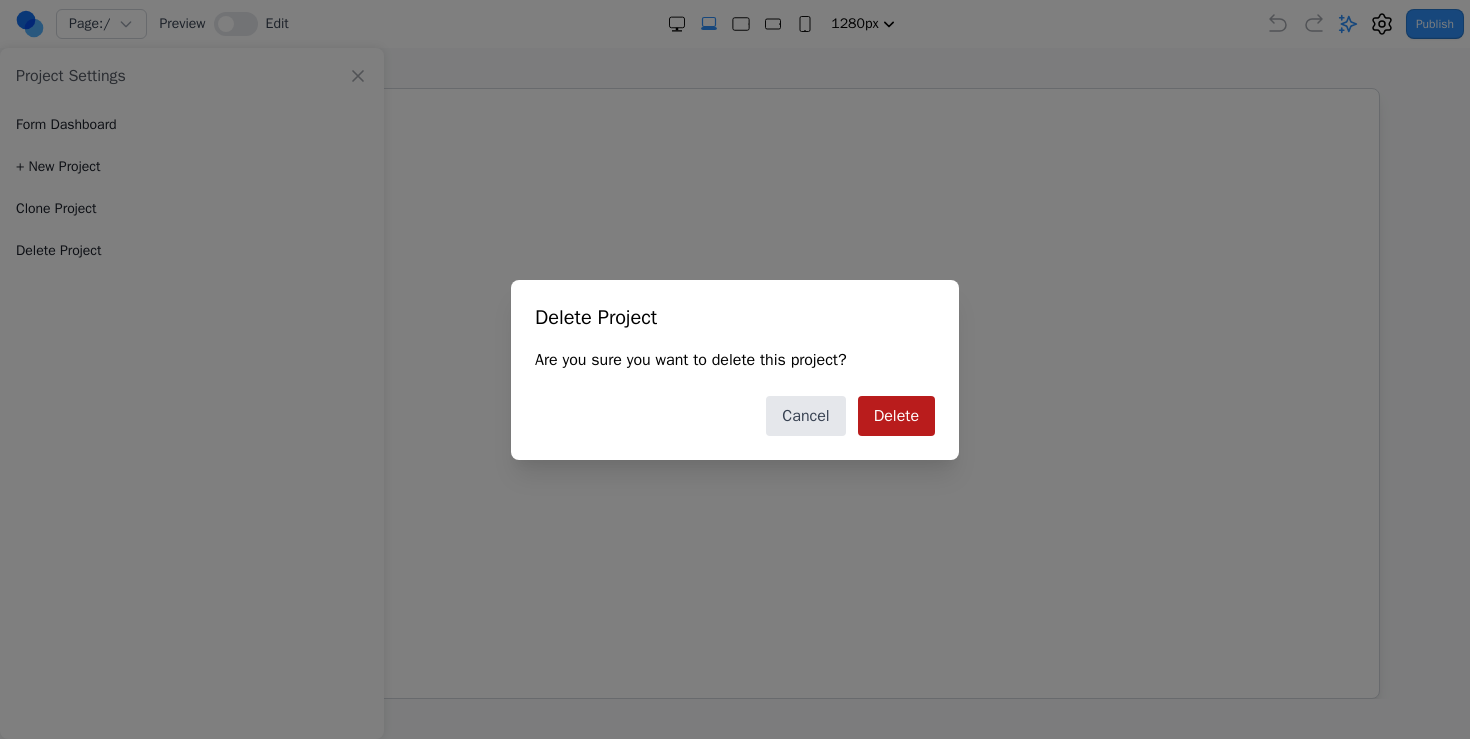 click on "Delete" at bounding box center [896, 416] 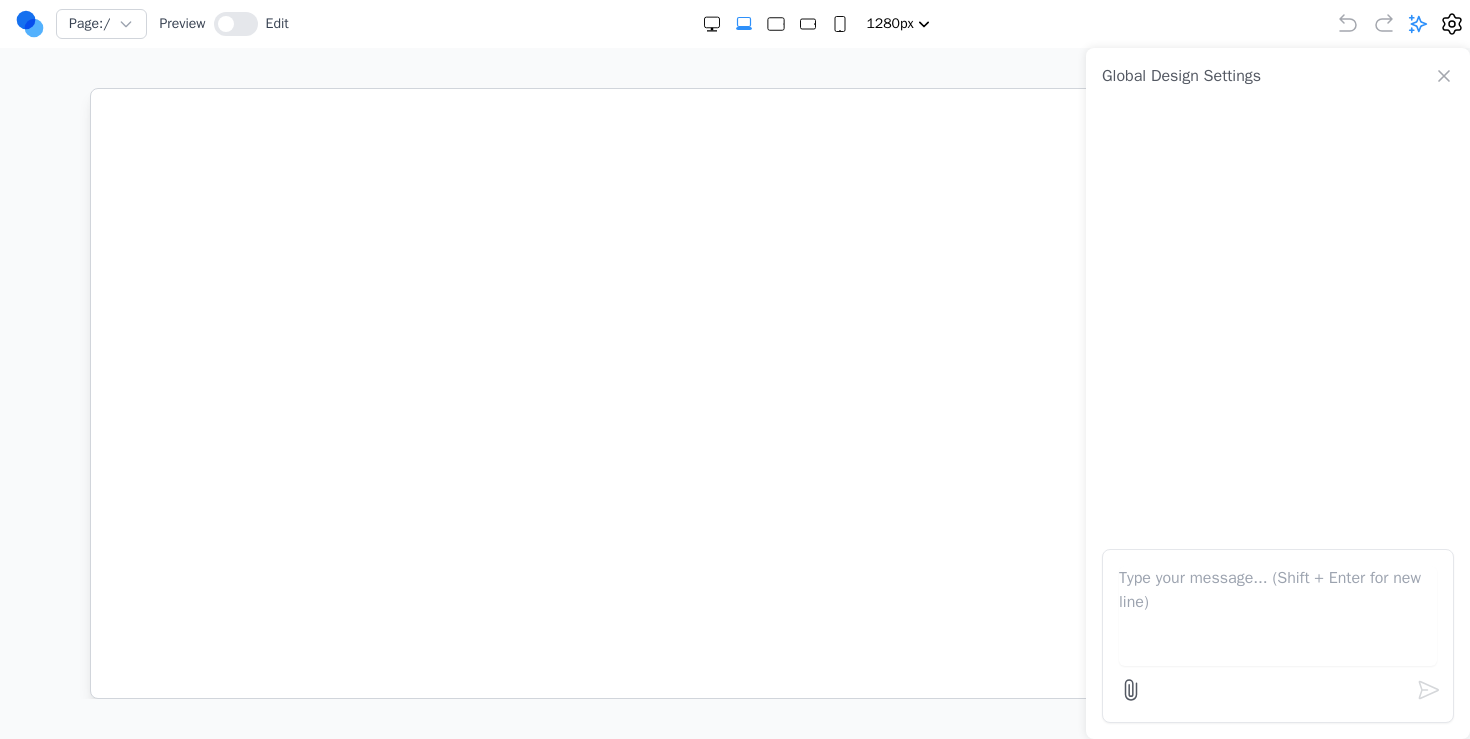 select on "xl" 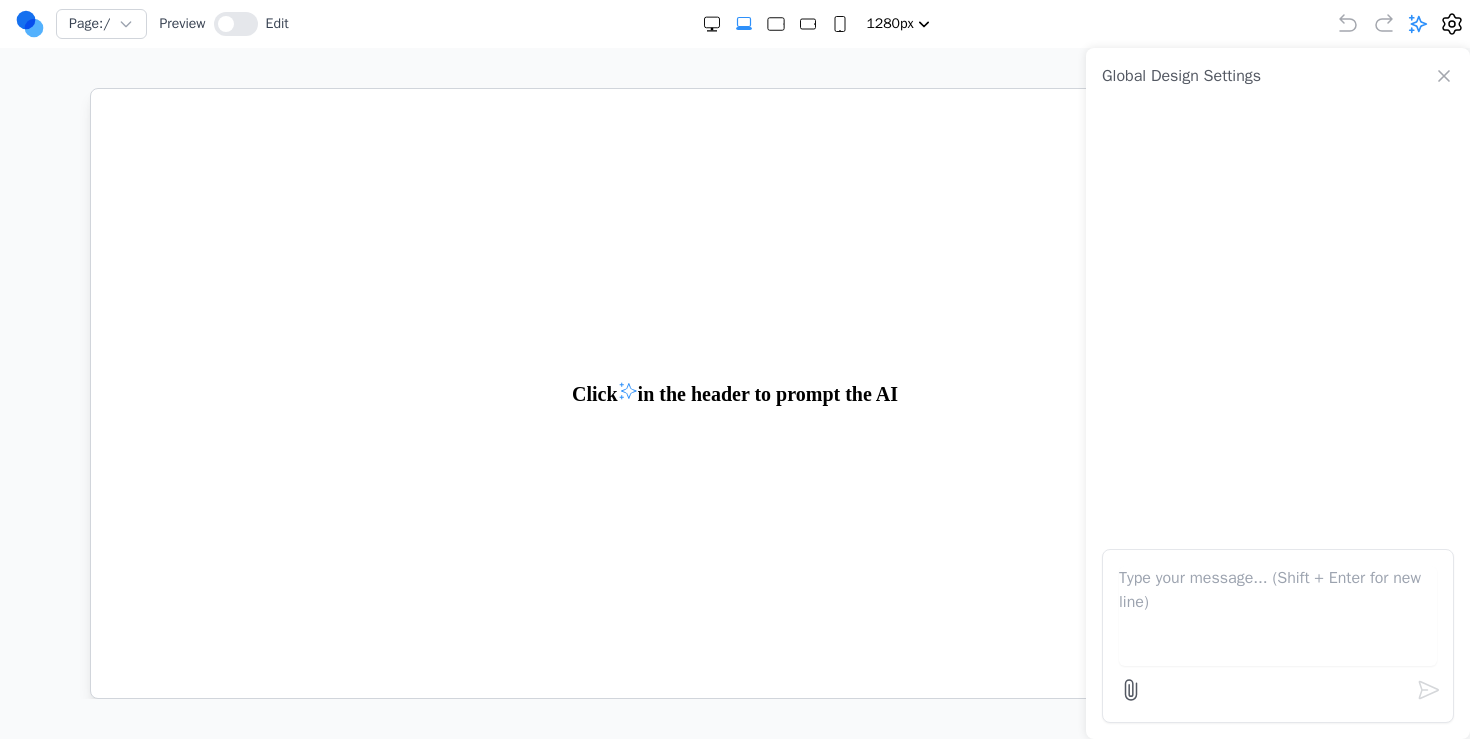 scroll, scrollTop: 0, scrollLeft: 0, axis: both 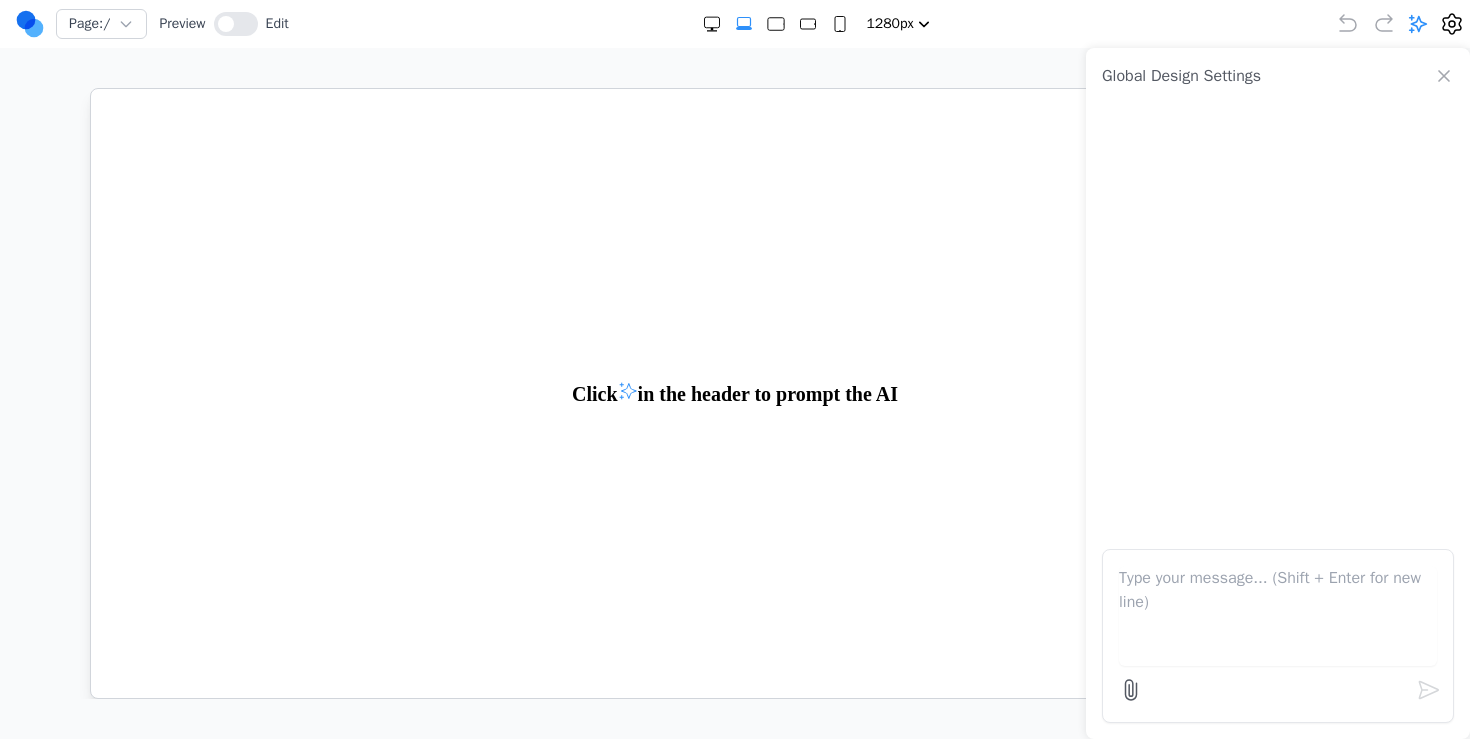 click on "Click
in the header to prompt the AI" at bounding box center [734, 392] 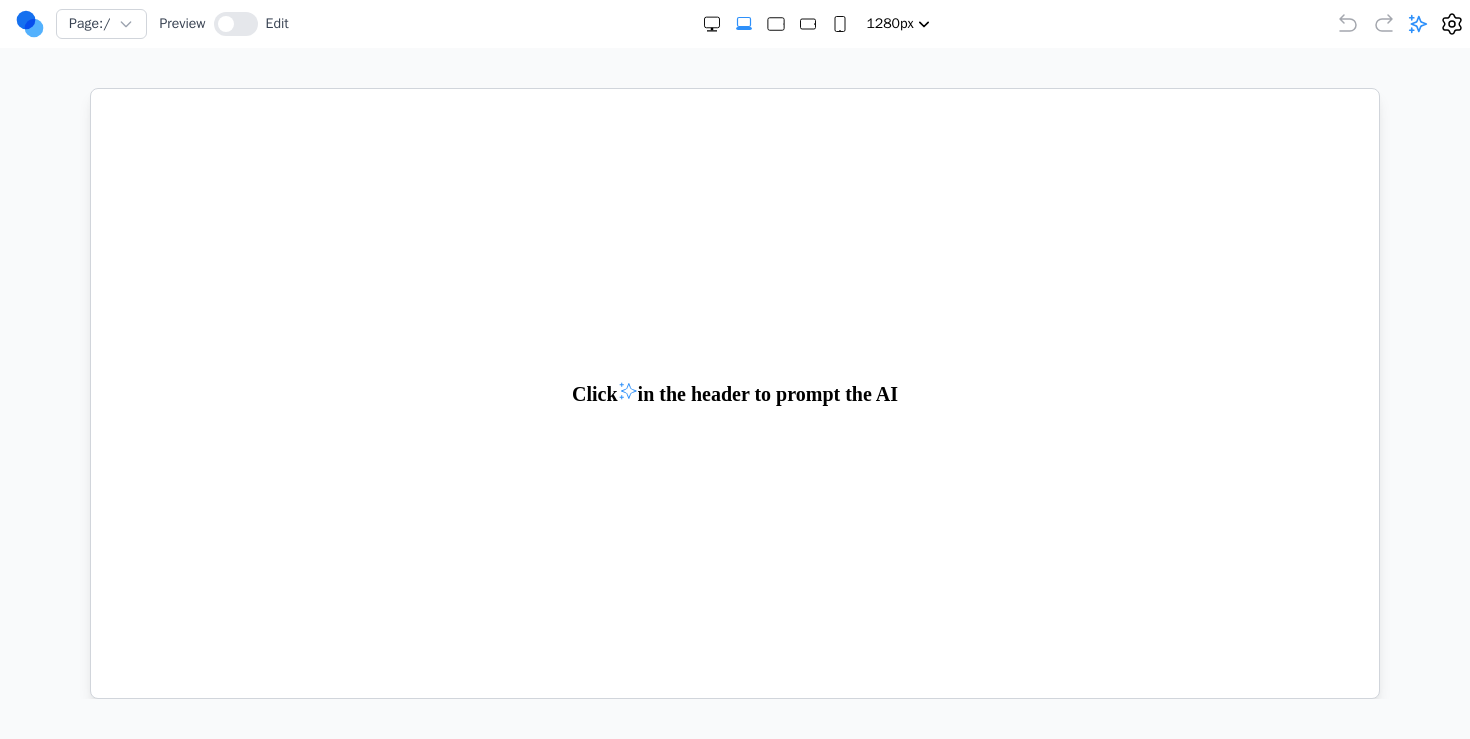 click 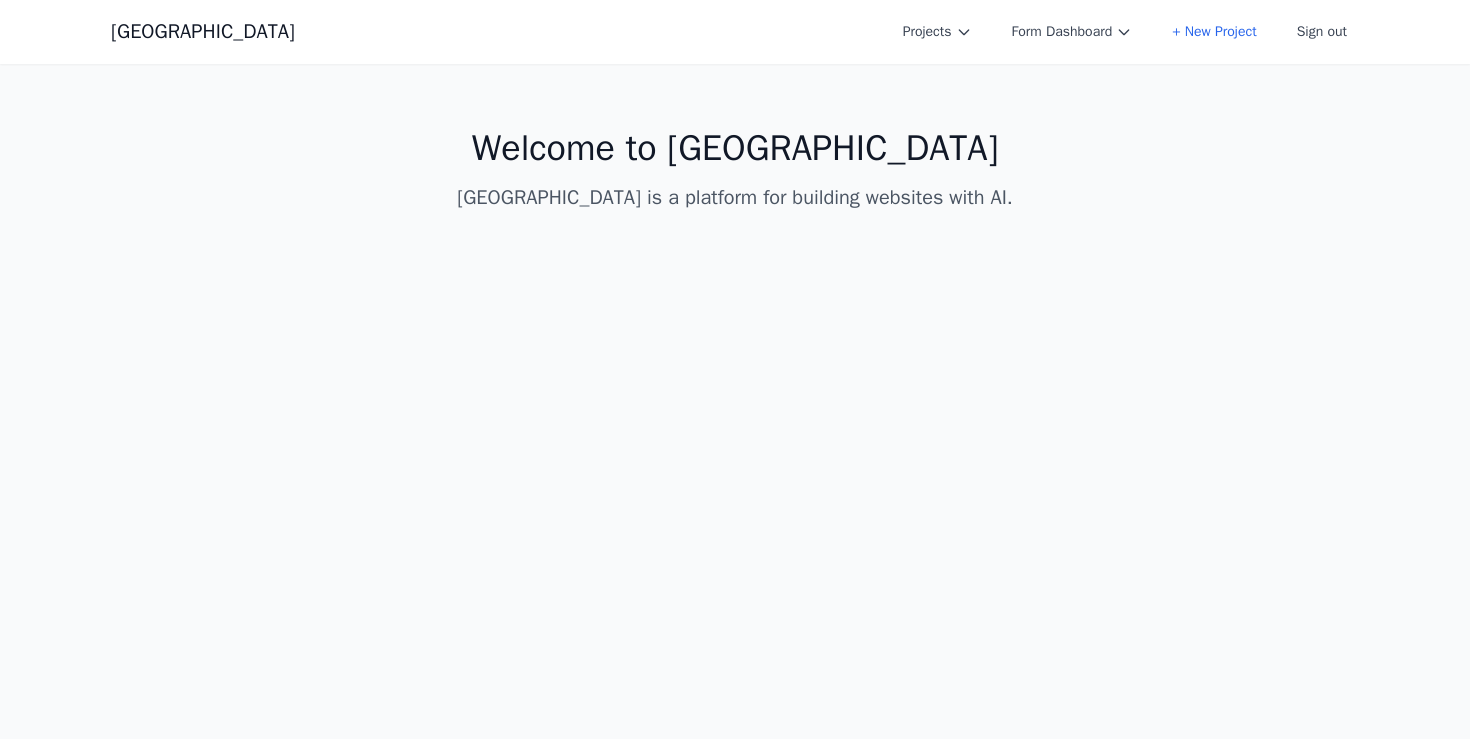 scroll, scrollTop: 0, scrollLeft: 0, axis: both 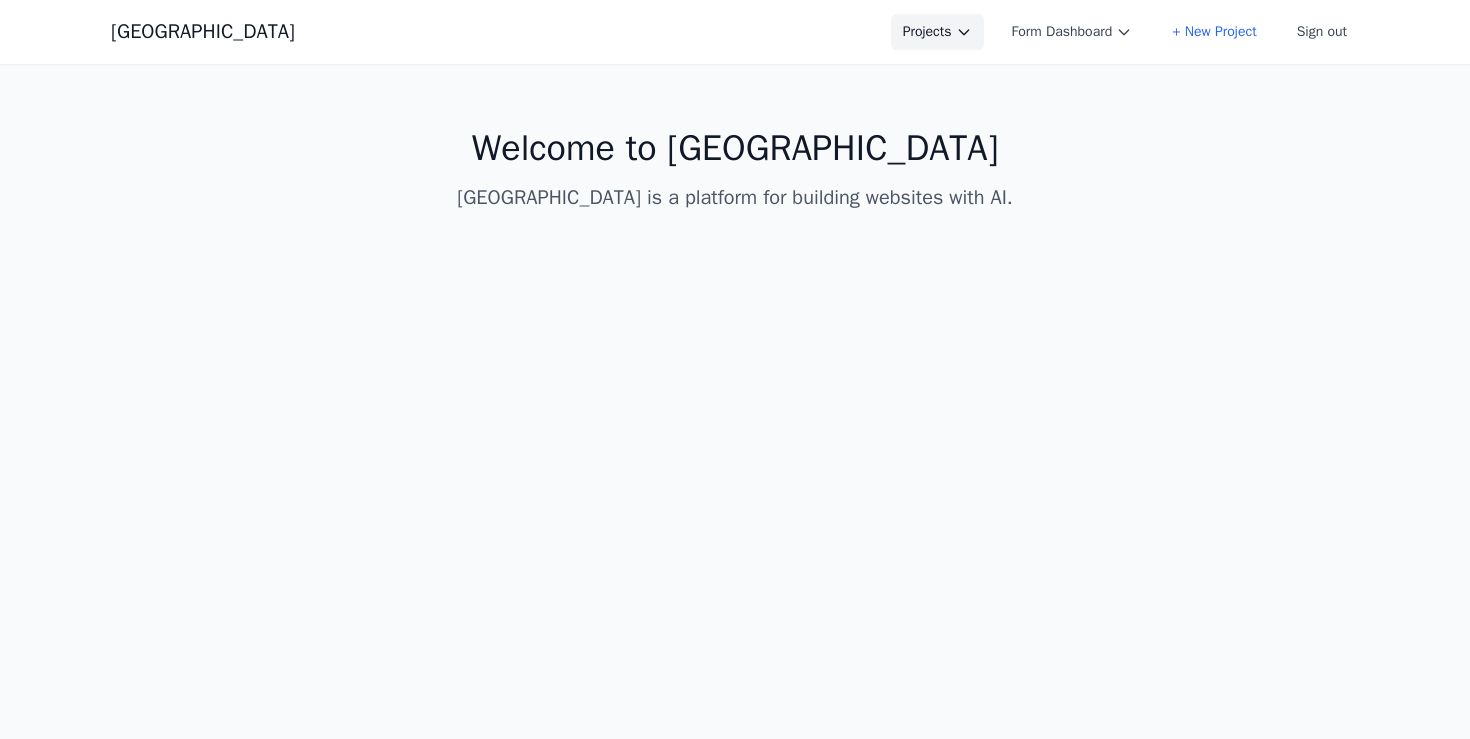 click on "Projects" at bounding box center [937, 32] 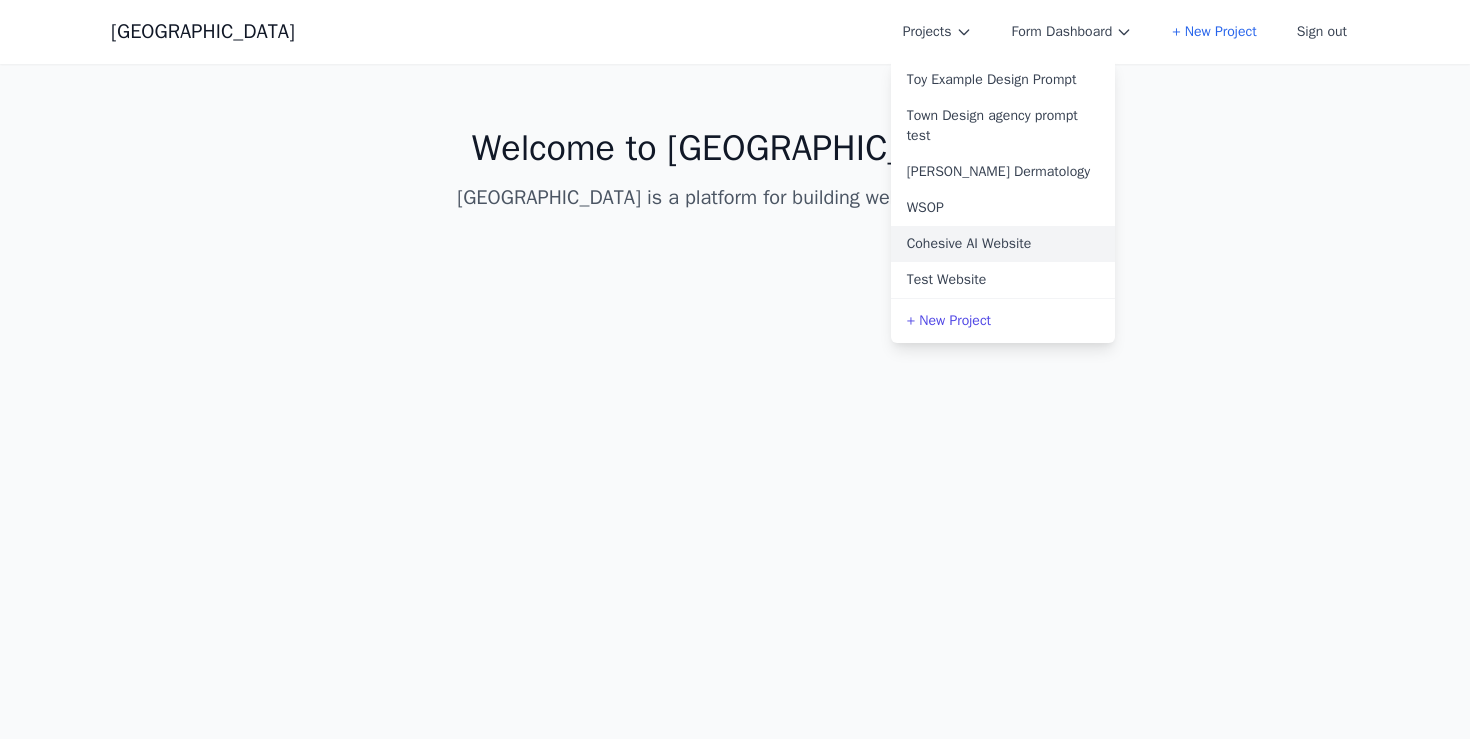 scroll, scrollTop: 440, scrollLeft: 0, axis: vertical 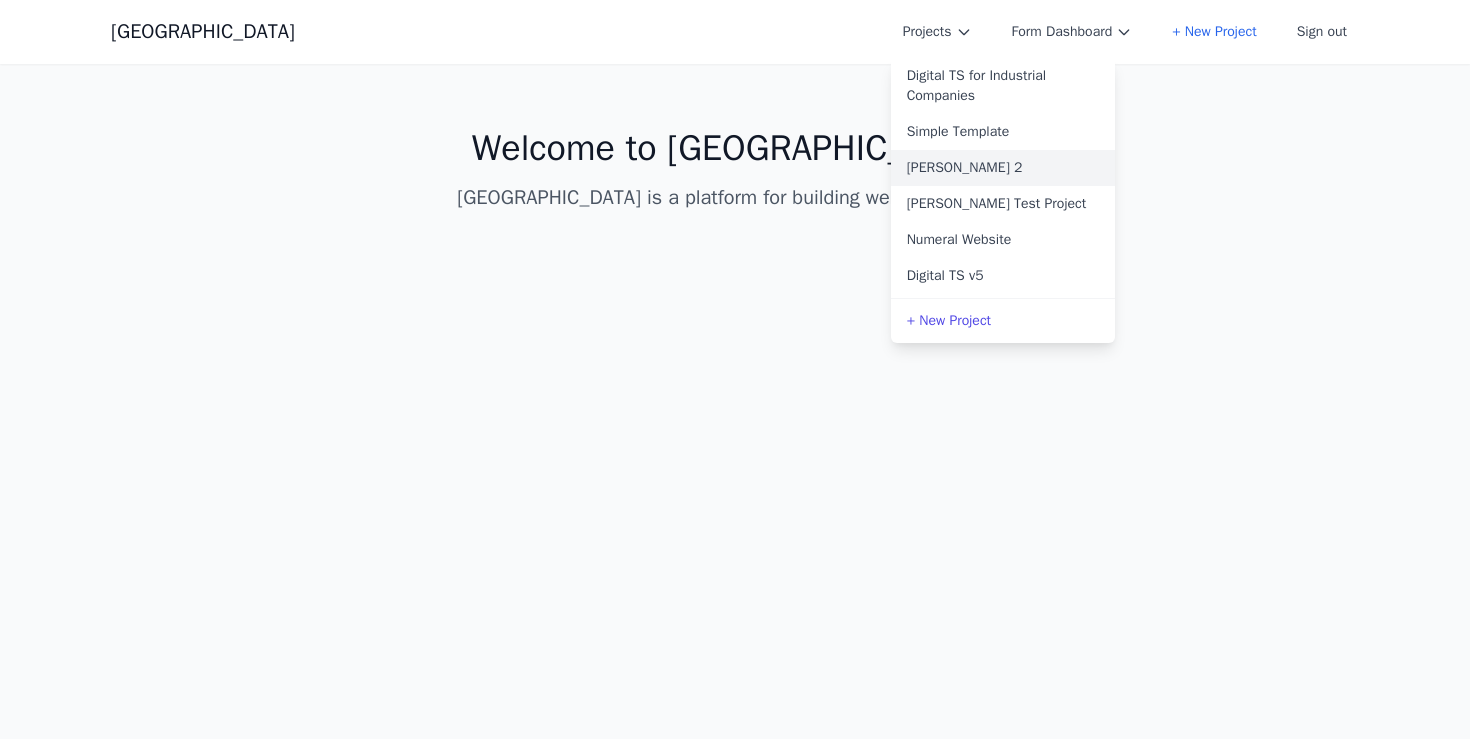 type 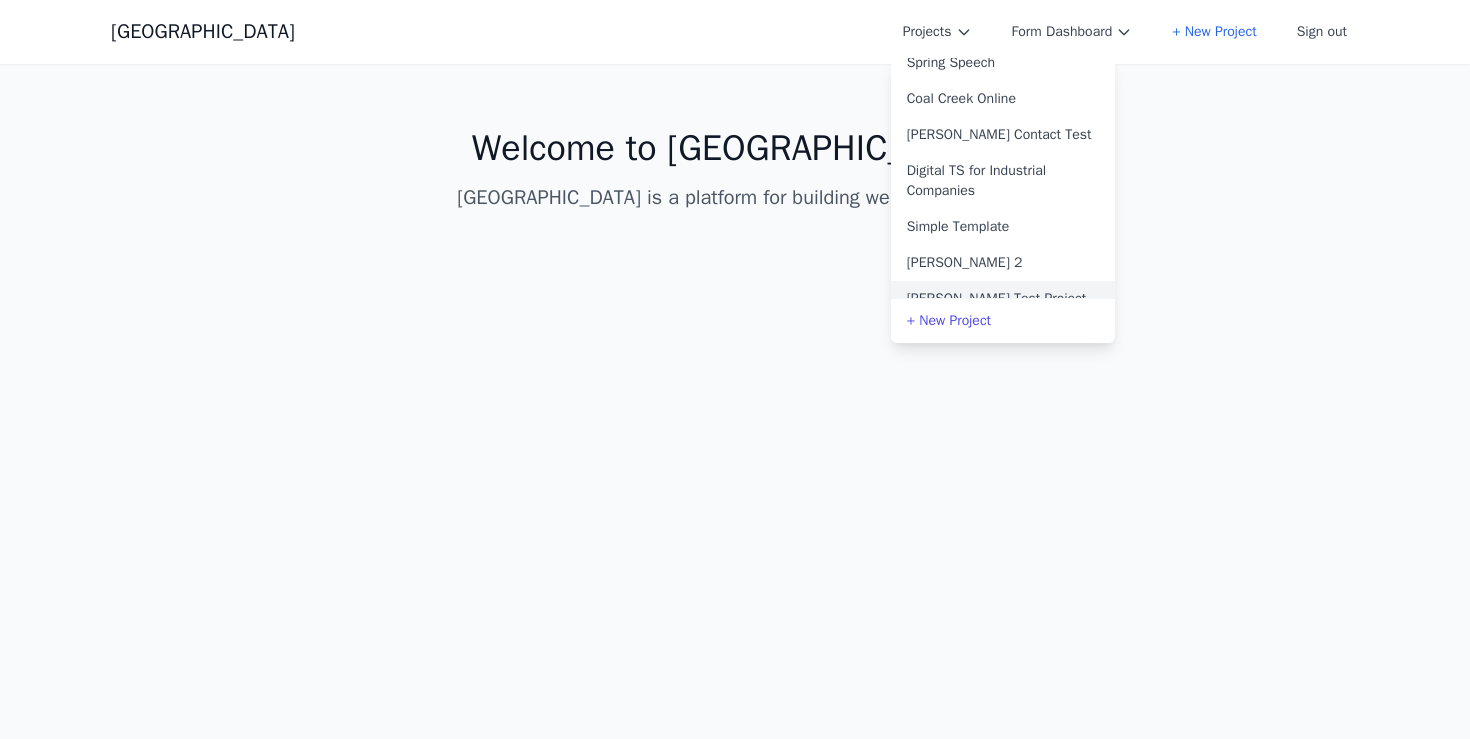 scroll, scrollTop: 317, scrollLeft: 0, axis: vertical 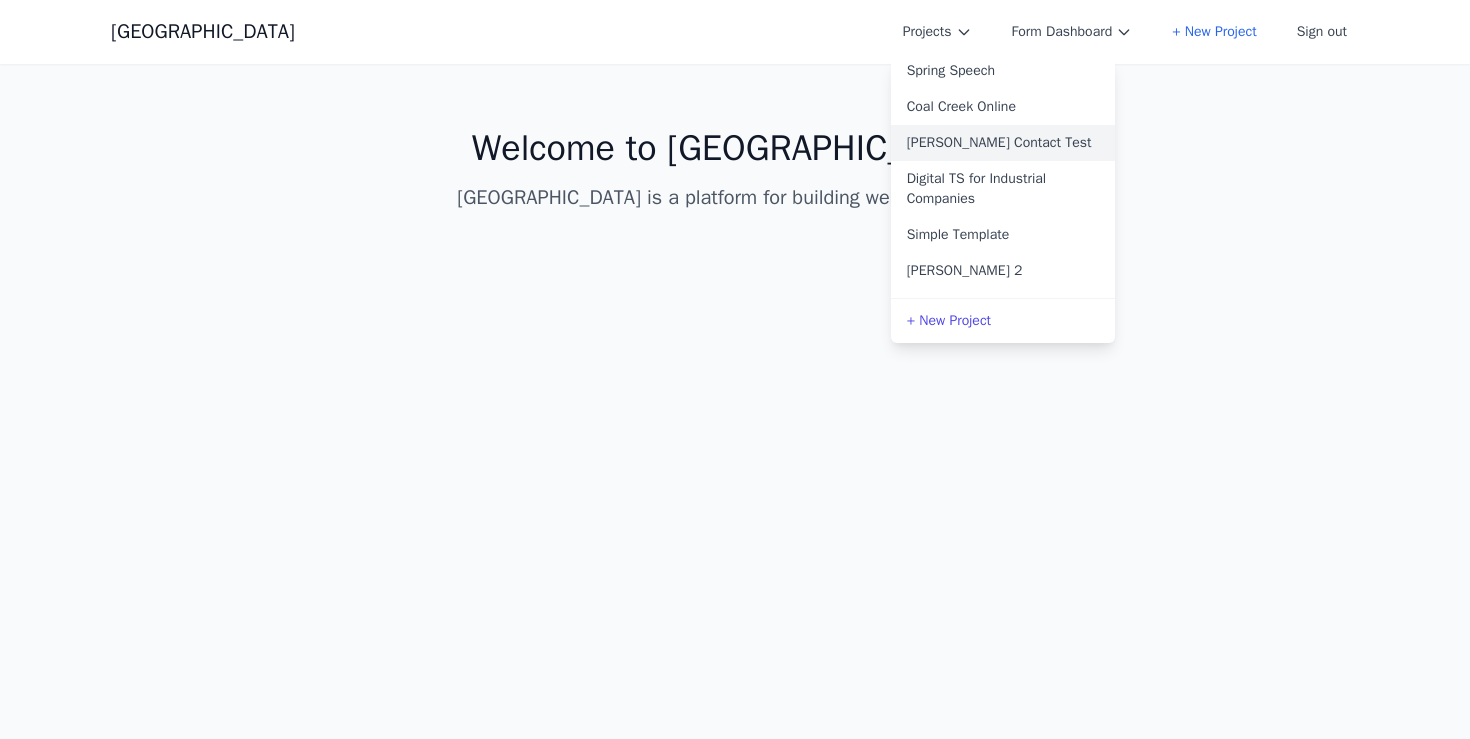 click on "Allen Contact Test" at bounding box center [1003, 143] 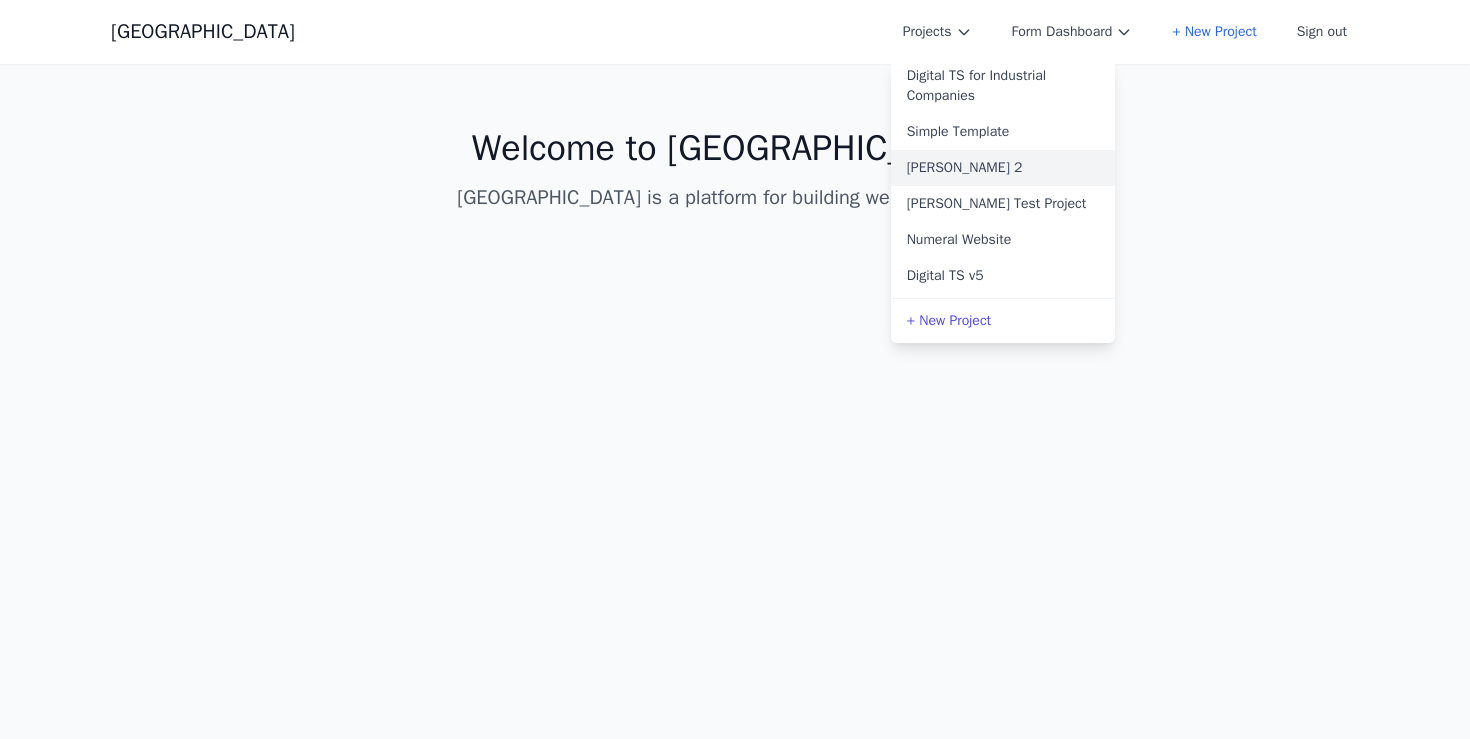 scroll, scrollTop: 440, scrollLeft: 0, axis: vertical 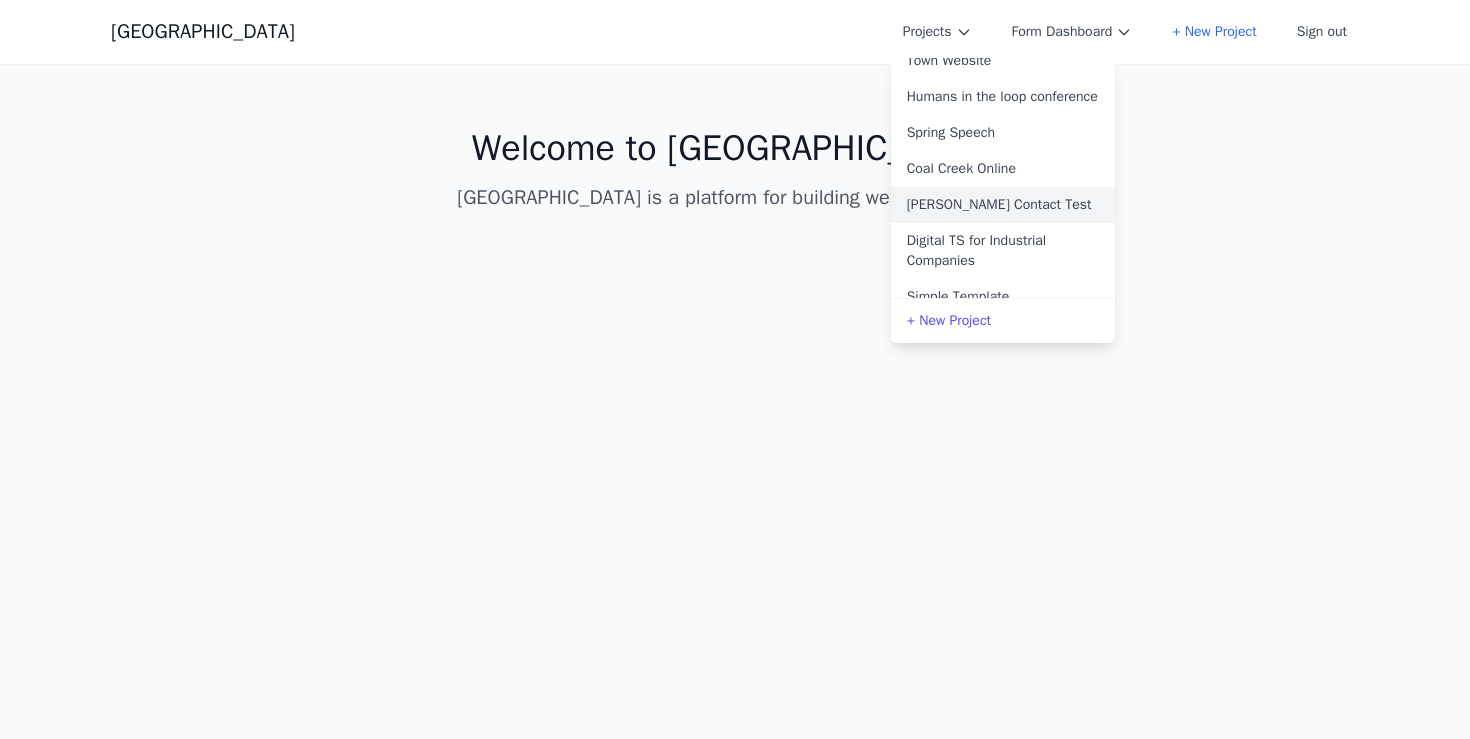 click on "Allen Contact Test" at bounding box center [1003, 205] 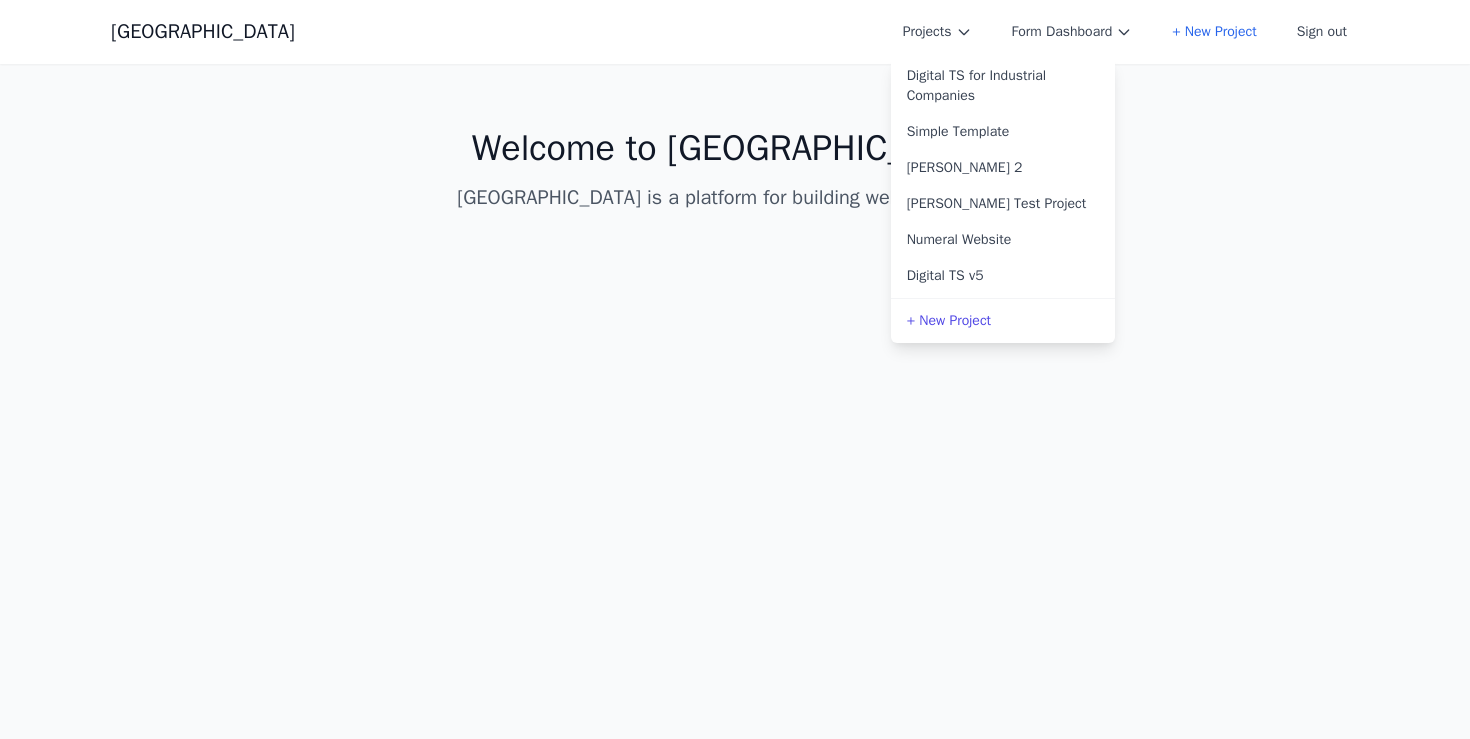 scroll, scrollTop: 439, scrollLeft: 0, axis: vertical 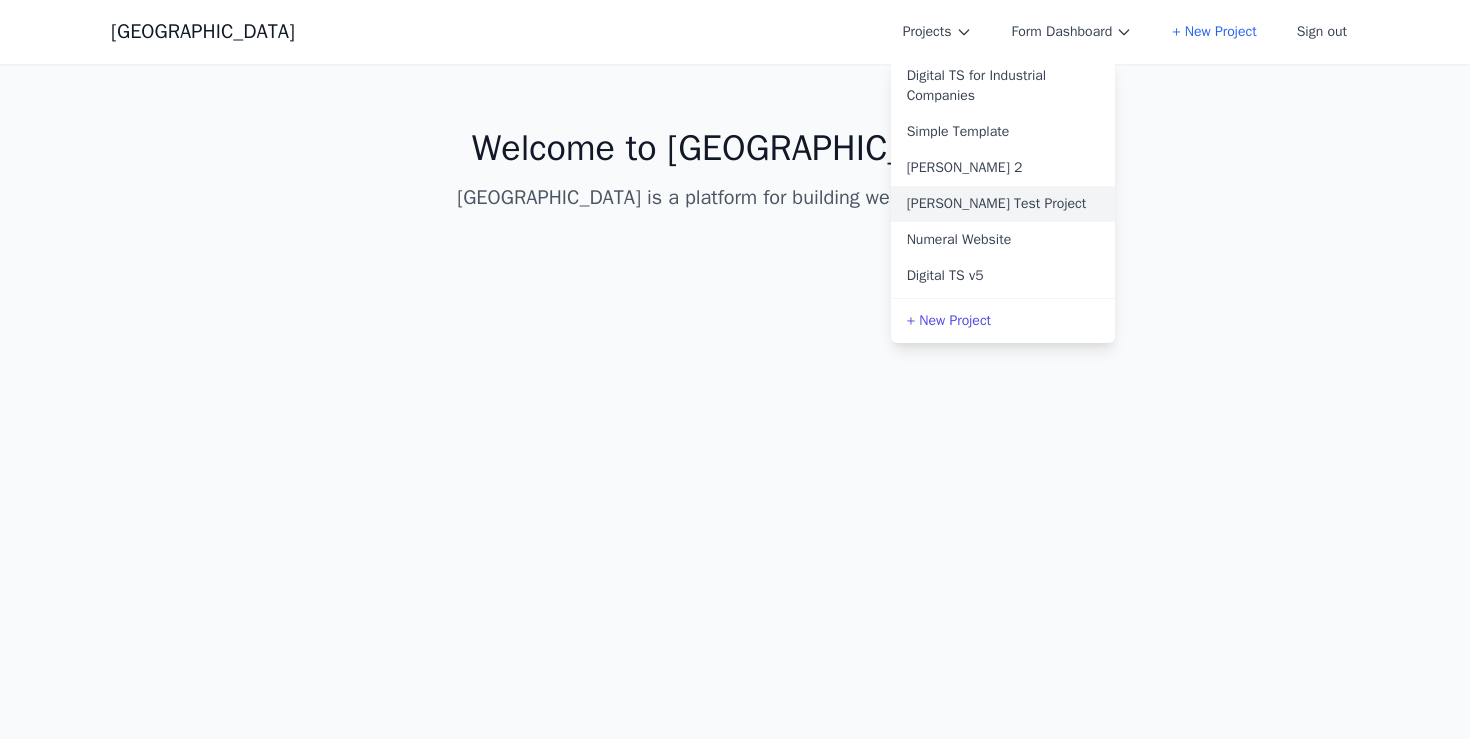 click on "Allen Test Project" at bounding box center (1003, 204) 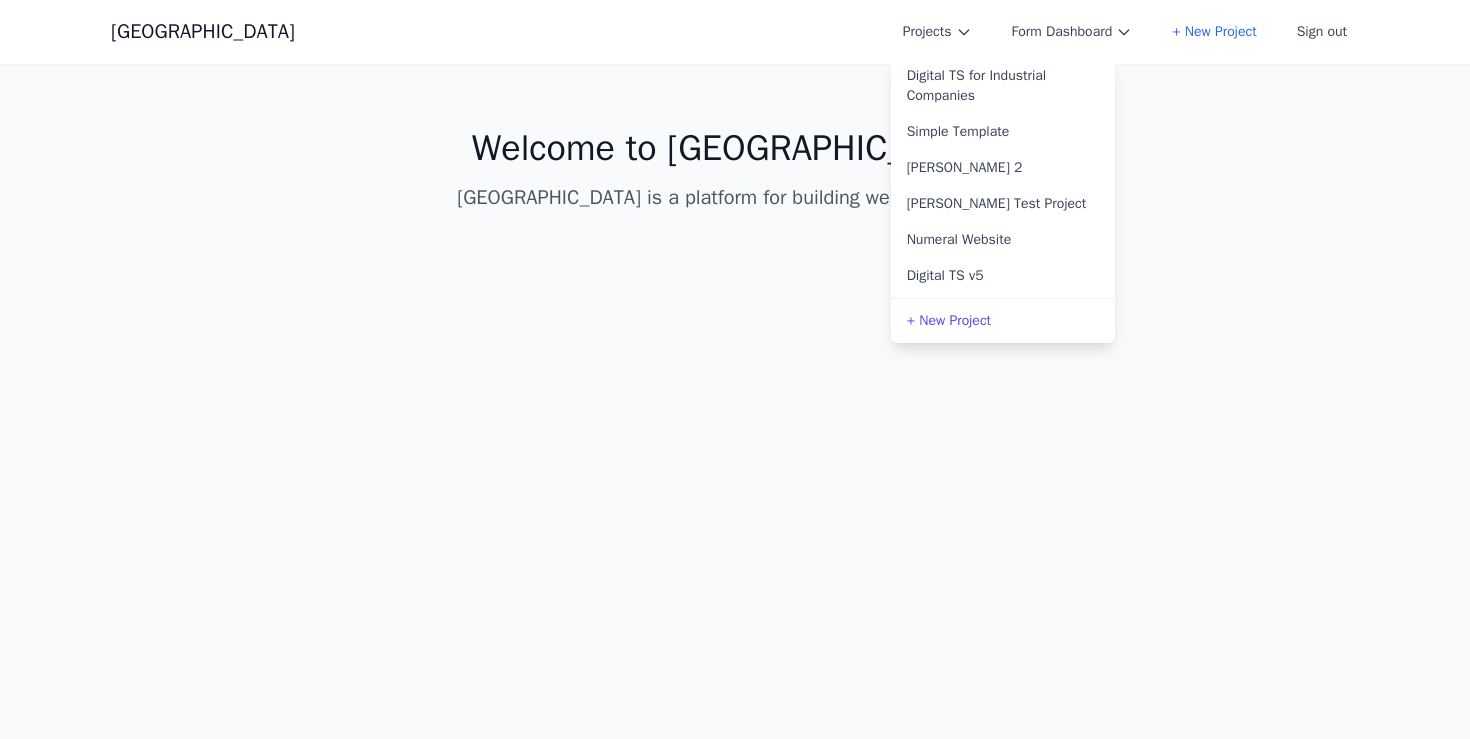 click on "Coal Creek Projects Toy Example Design Prompt Town Design agency prompt test Bauman Dermatology WSOP Cohesive AI Website Test Website Town Website Humans in the loop conference Spring Speech Coal Creek Online Allen Contact Test Digital TS for Industrial Companies Simple Template Allen 2 Allen Test Project Numeral Website Digital TS v5 + New Project Form Dashboard + New Project Sign out Open main menu Home Chat with AI Sign out Welcome to Coal Creek Coal Creek is a platform for building websites with AI." at bounding box center [735, 369] 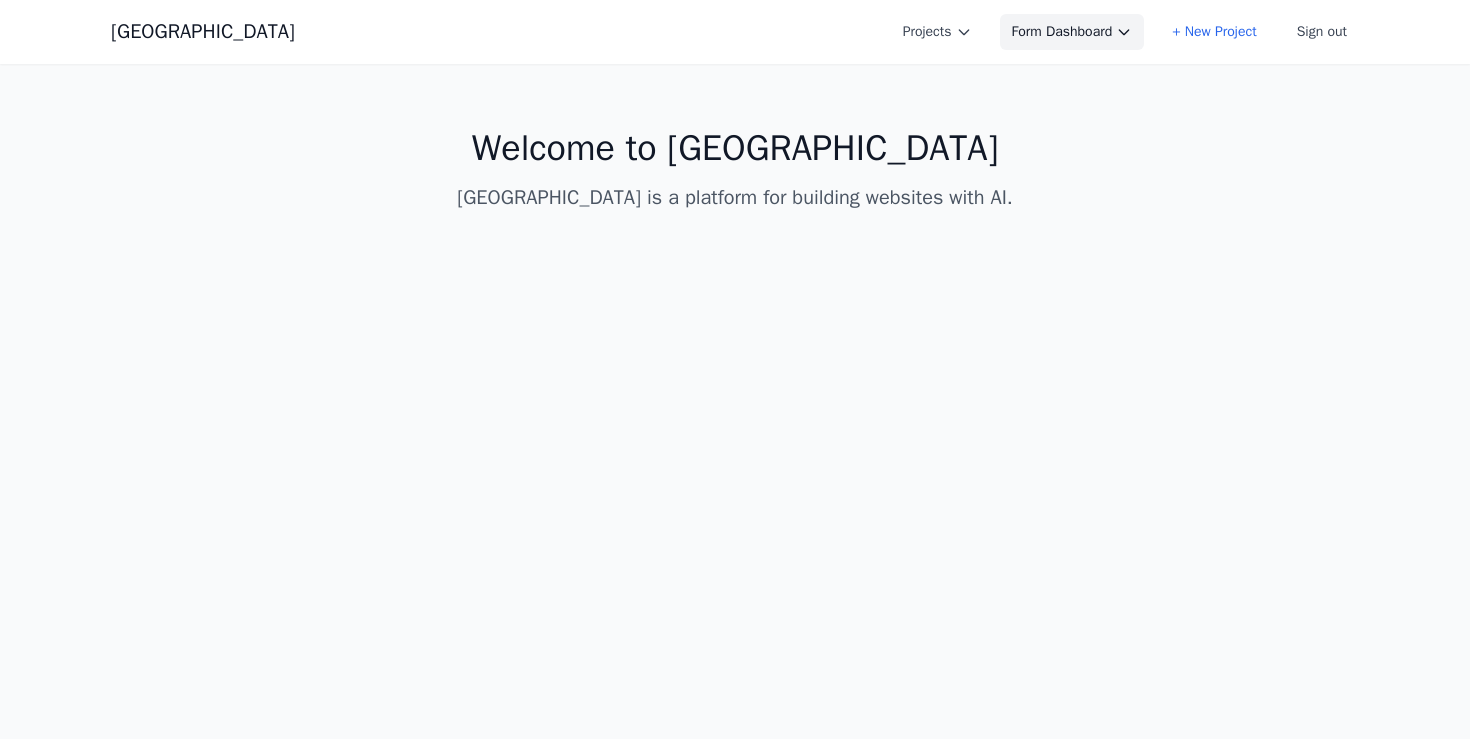click on "Form Dashboard" at bounding box center [1072, 32] 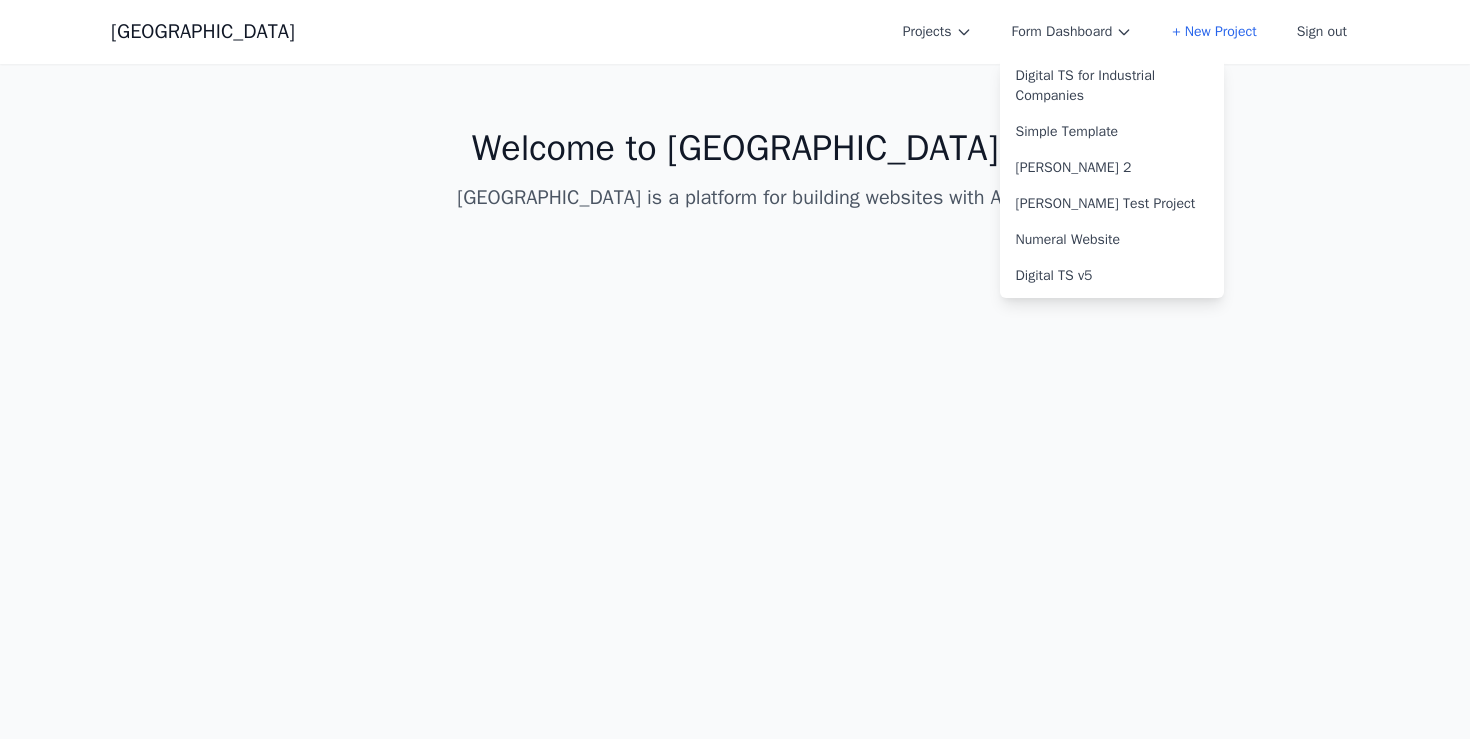 scroll, scrollTop: 0, scrollLeft: 0, axis: both 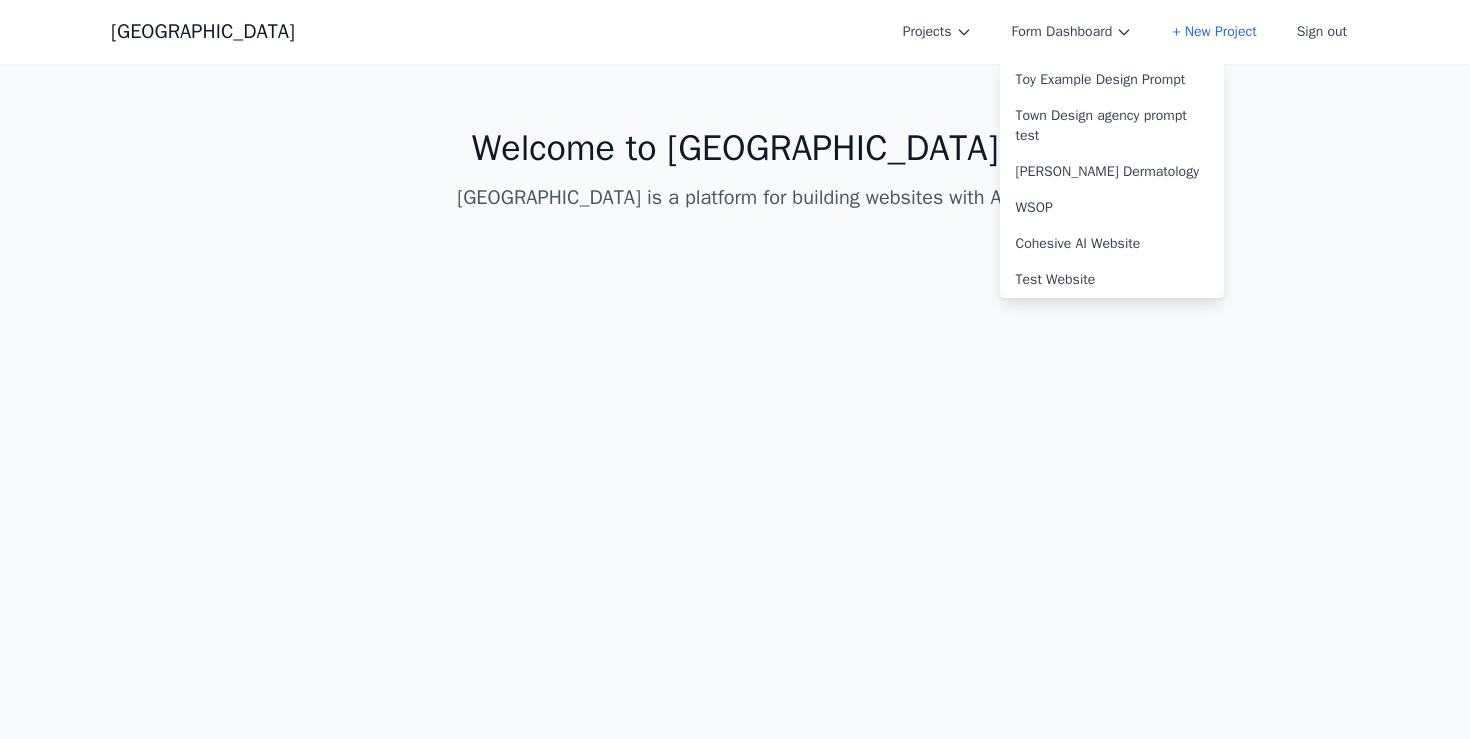 click on "Welcome to Coal Creek Coal Creek is a platform for building websites with AI." at bounding box center (735, 170) 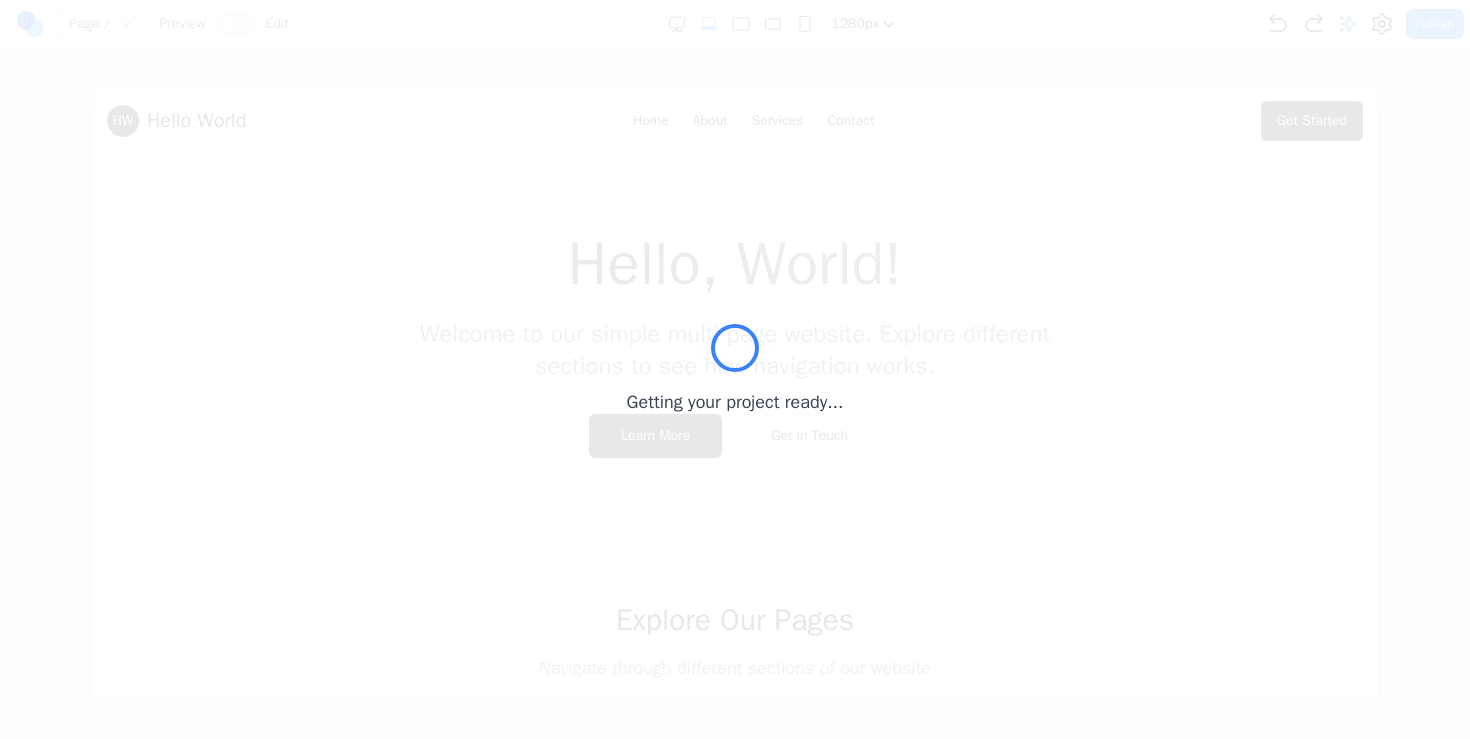 scroll, scrollTop: 0, scrollLeft: 0, axis: both 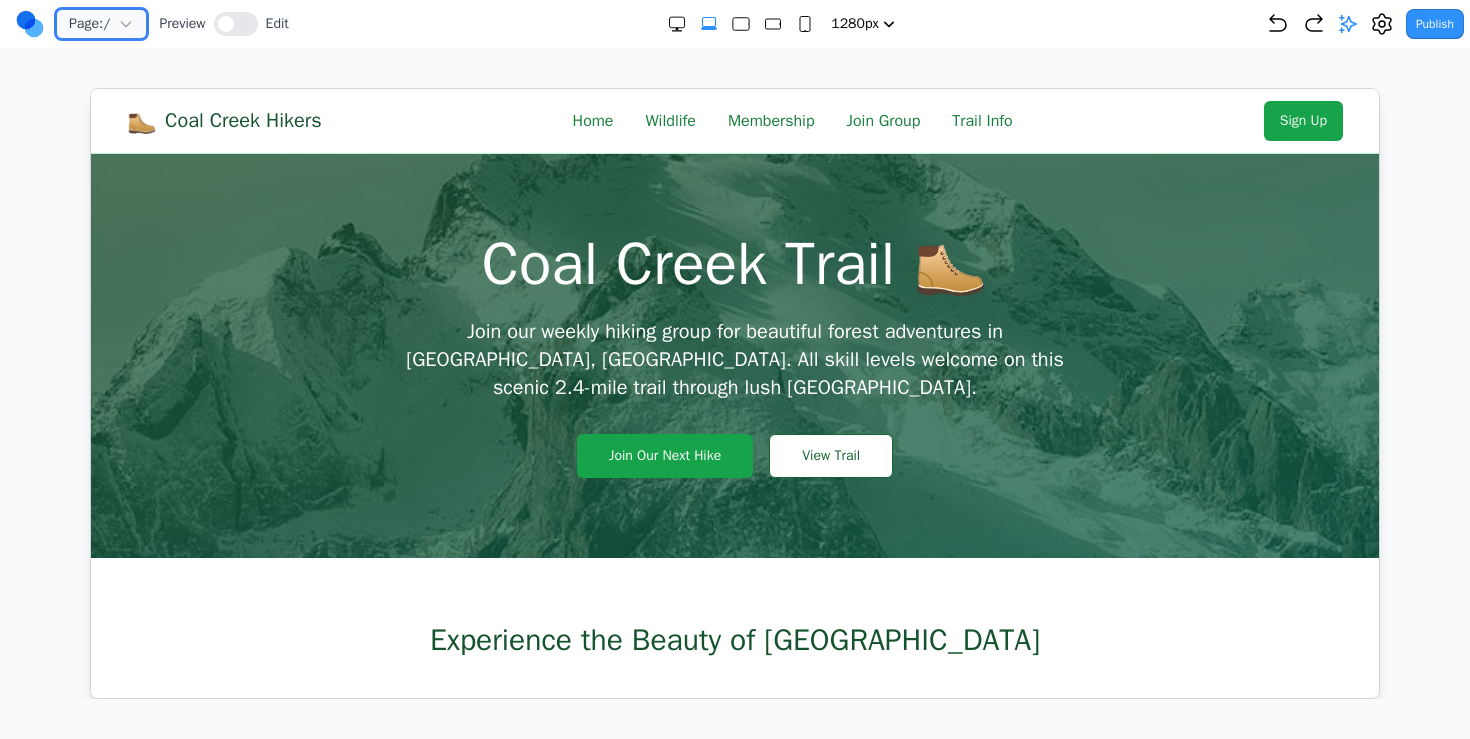 click on "Page:  /" at bounding box center [101, 24] 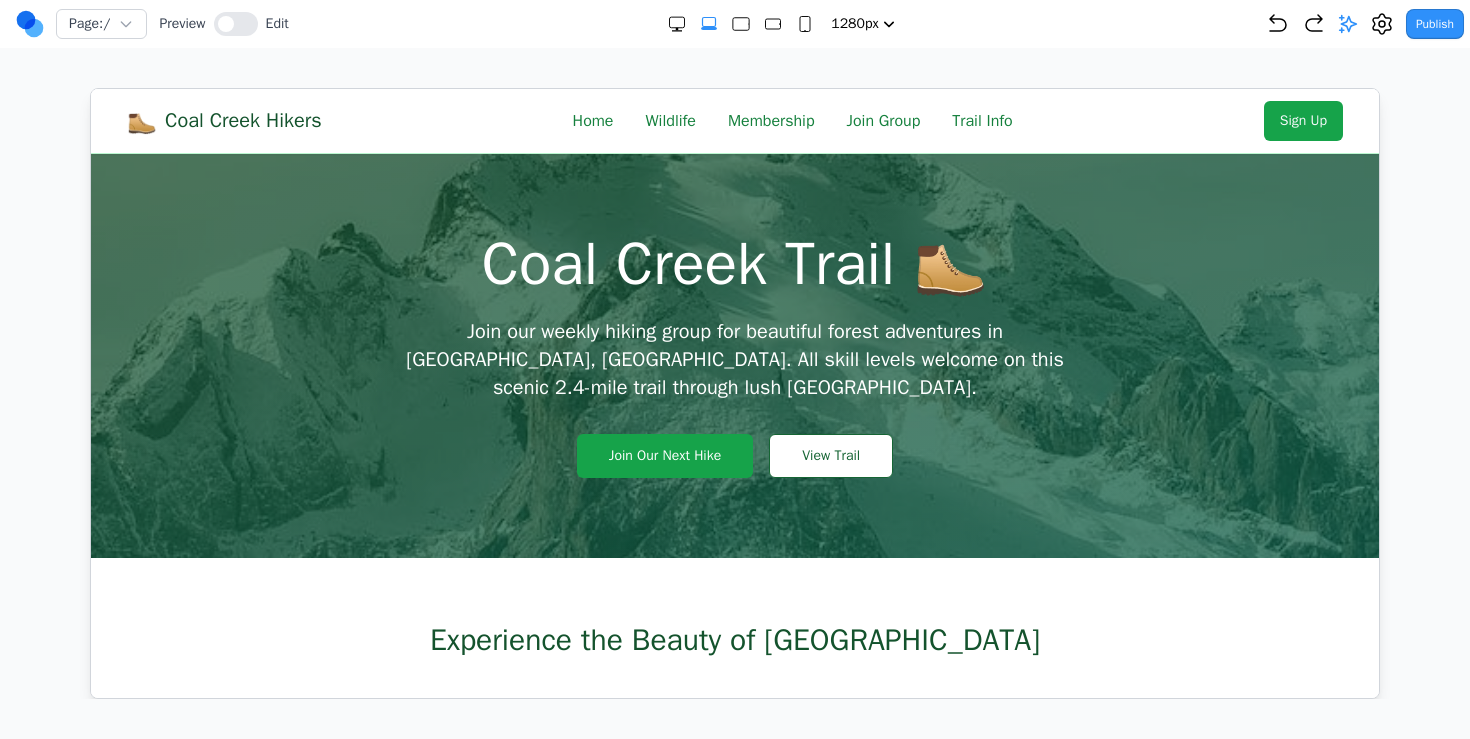 click on "Page:  / Preview Edit 480px 768px 1024px 1280px 1536px Publish Project Settings Form Dashboard + New Project Clone Project Delete Project Global Design Settings" at bounding box center [735, 349] 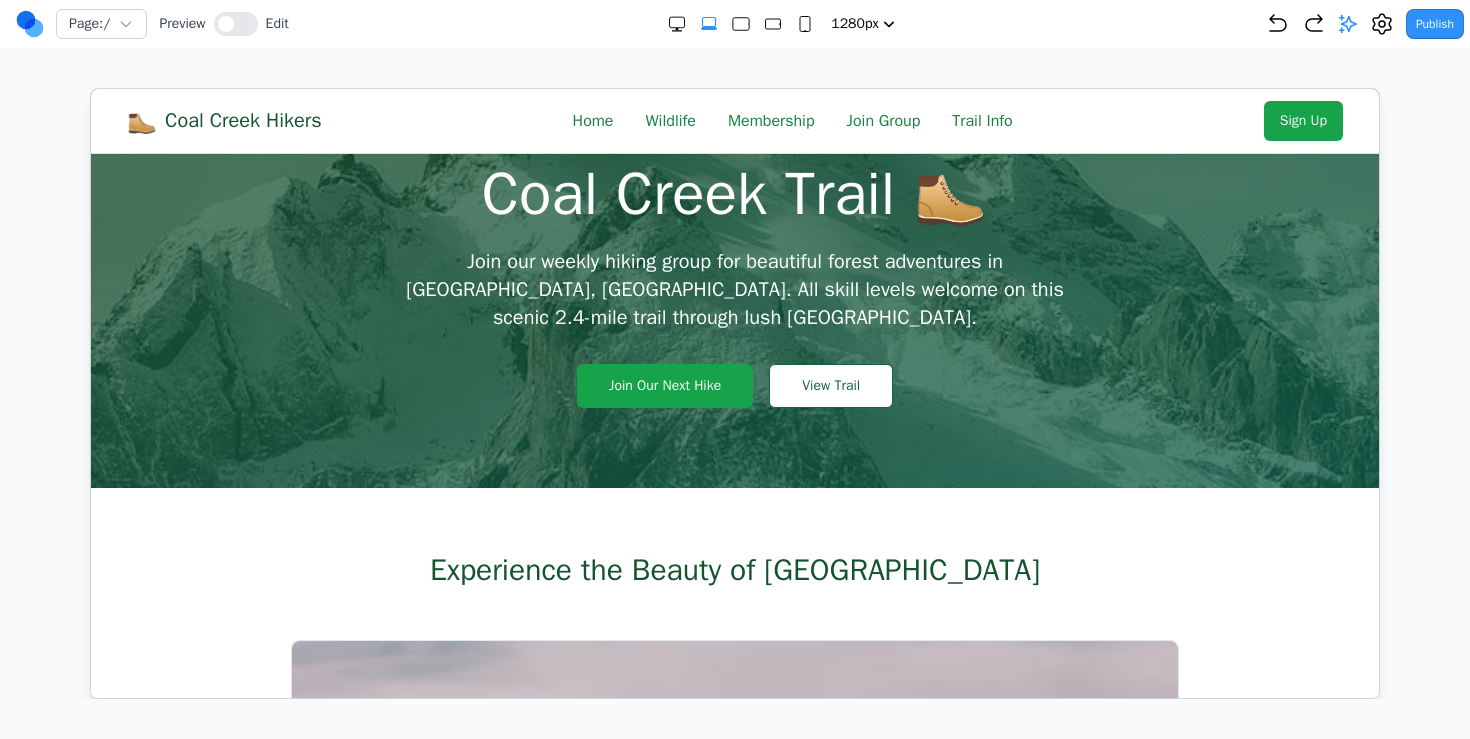 scroll, scrollTop: 0, scrollLeft: 0, axis: both 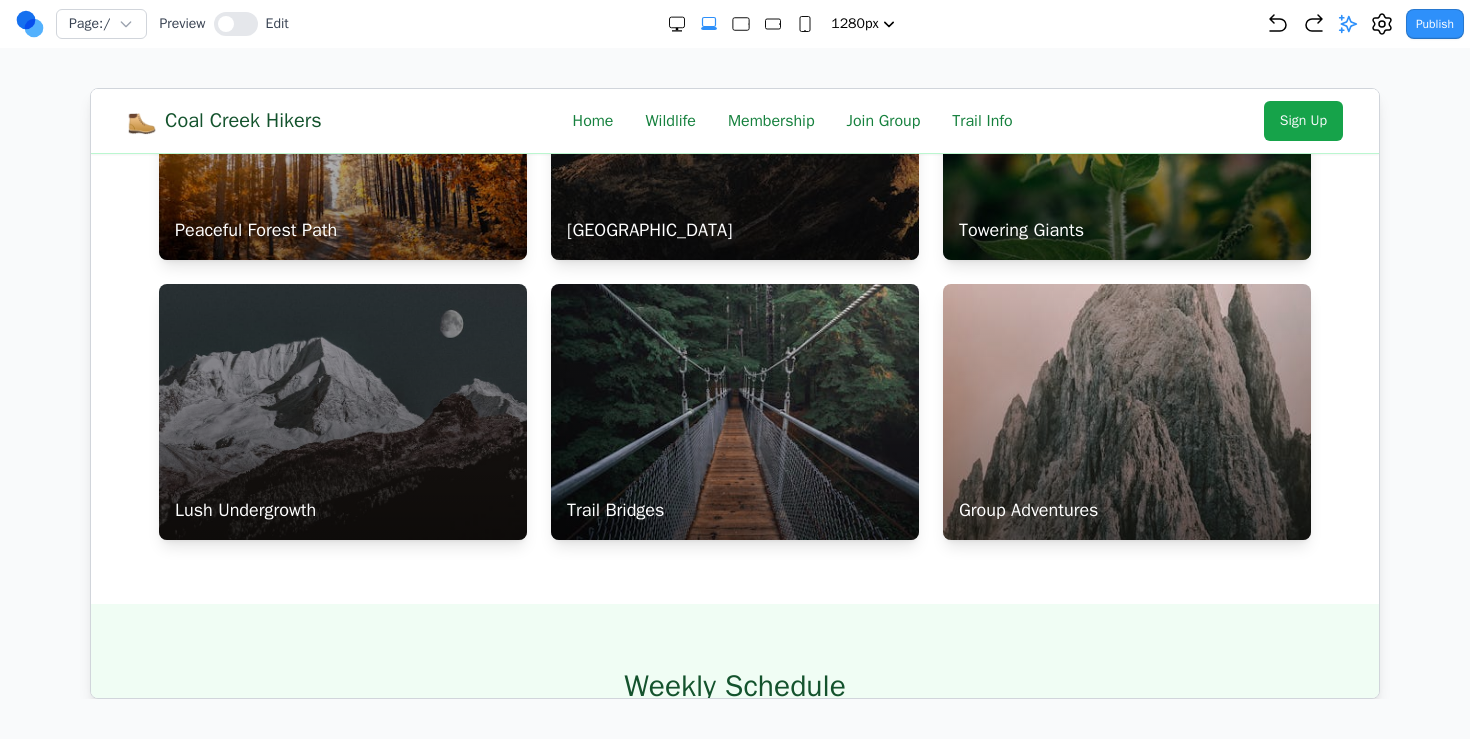 click on "Trail Bridges" at bounding box center [734, 411] 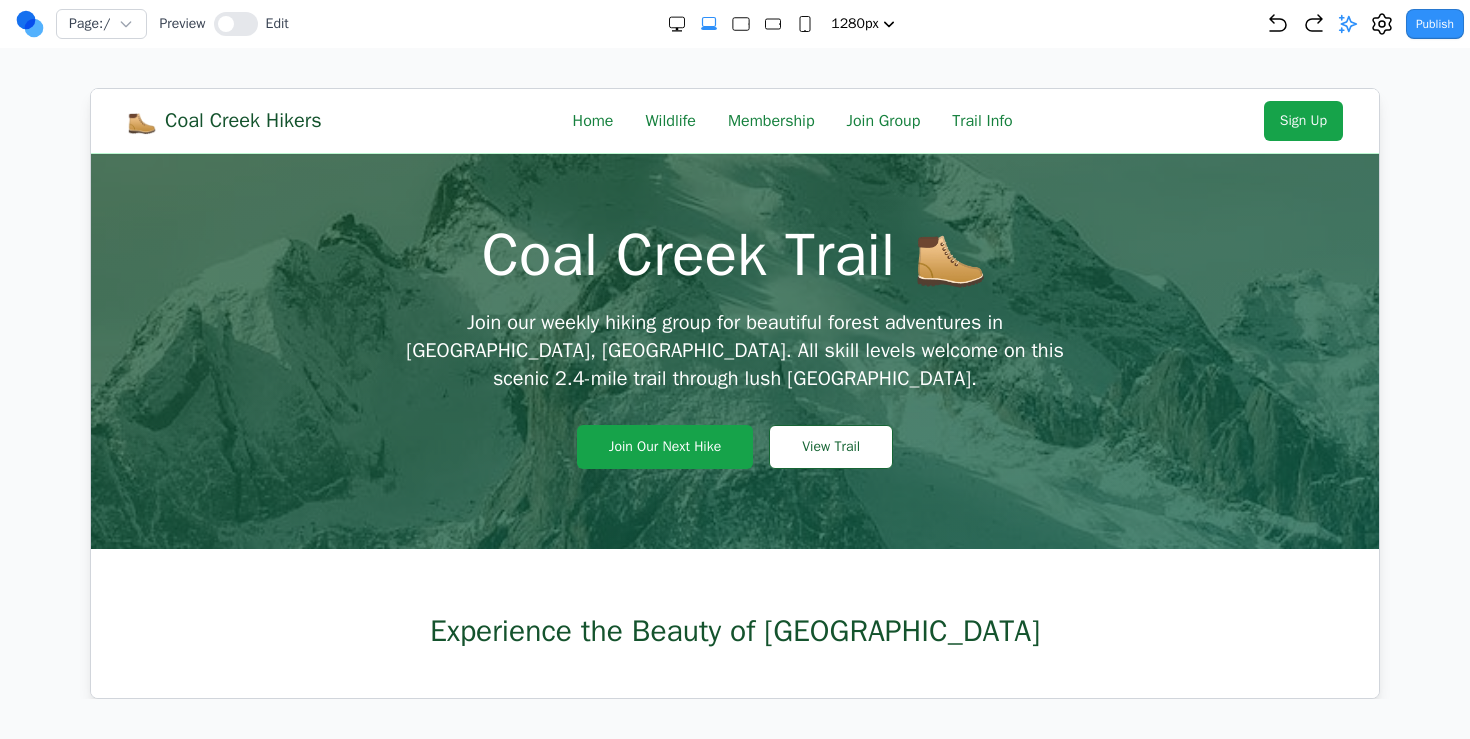 scroll, scrollTop: 0, scrollLeft: 0, axis: both 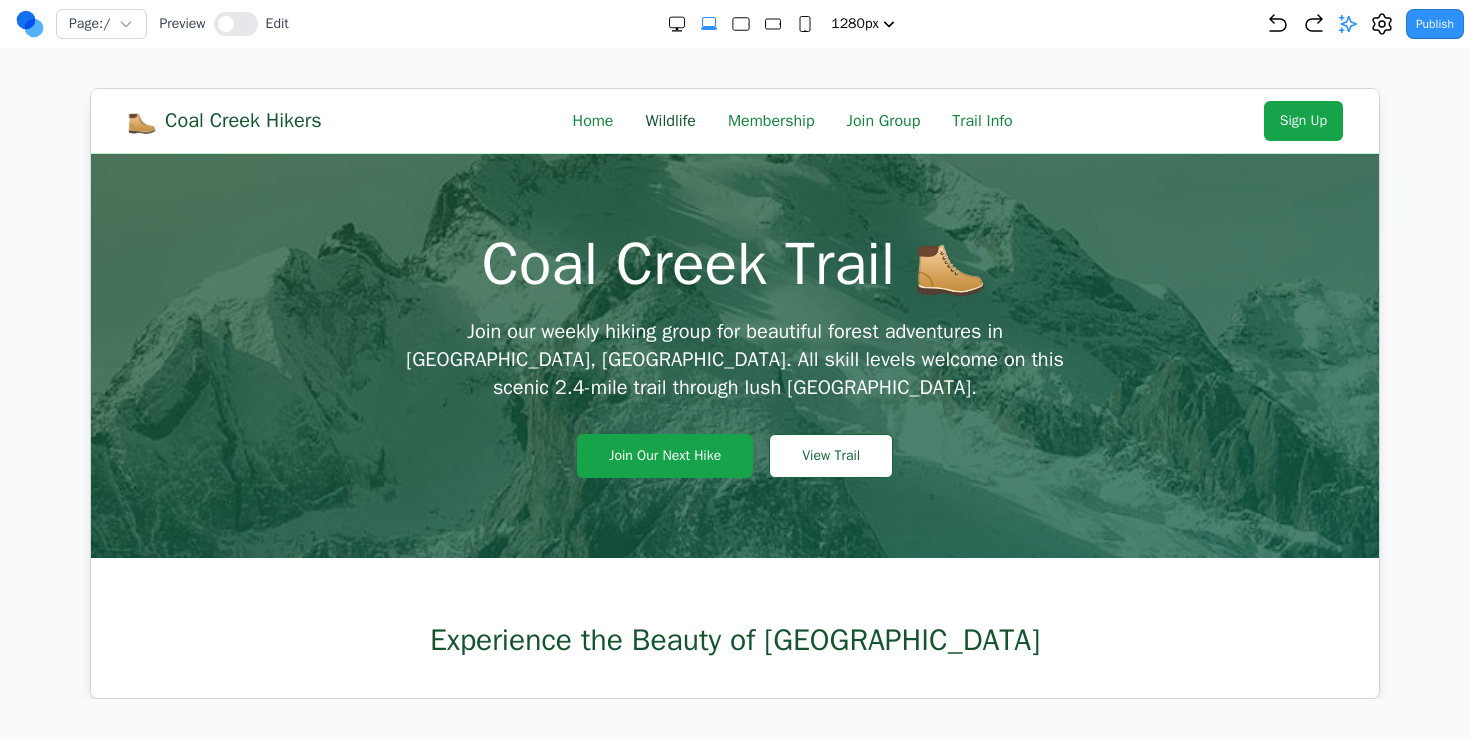 click on "Wildlife" at bounding box center (669, 120) 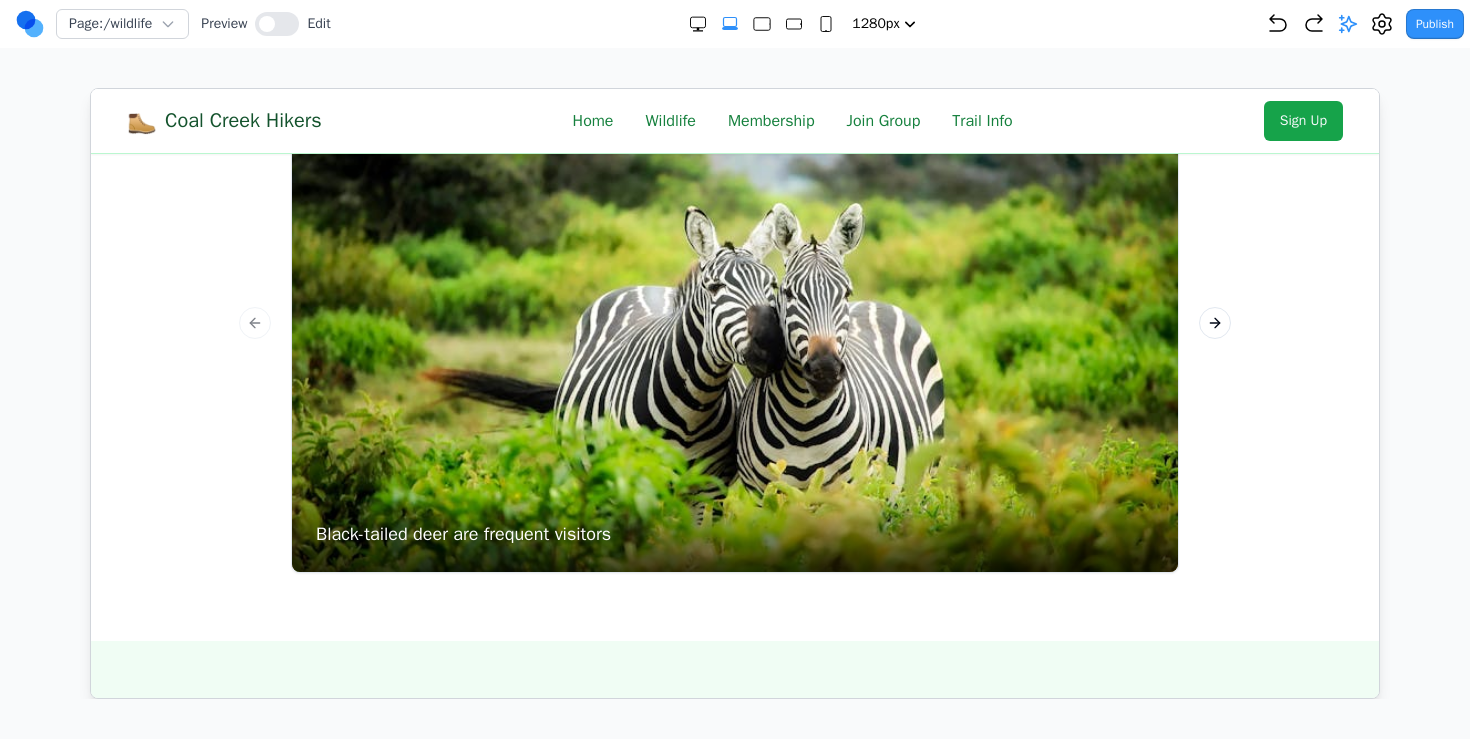 scroll, scrollTop: 31, scrollLeft: 0, axis: vertical 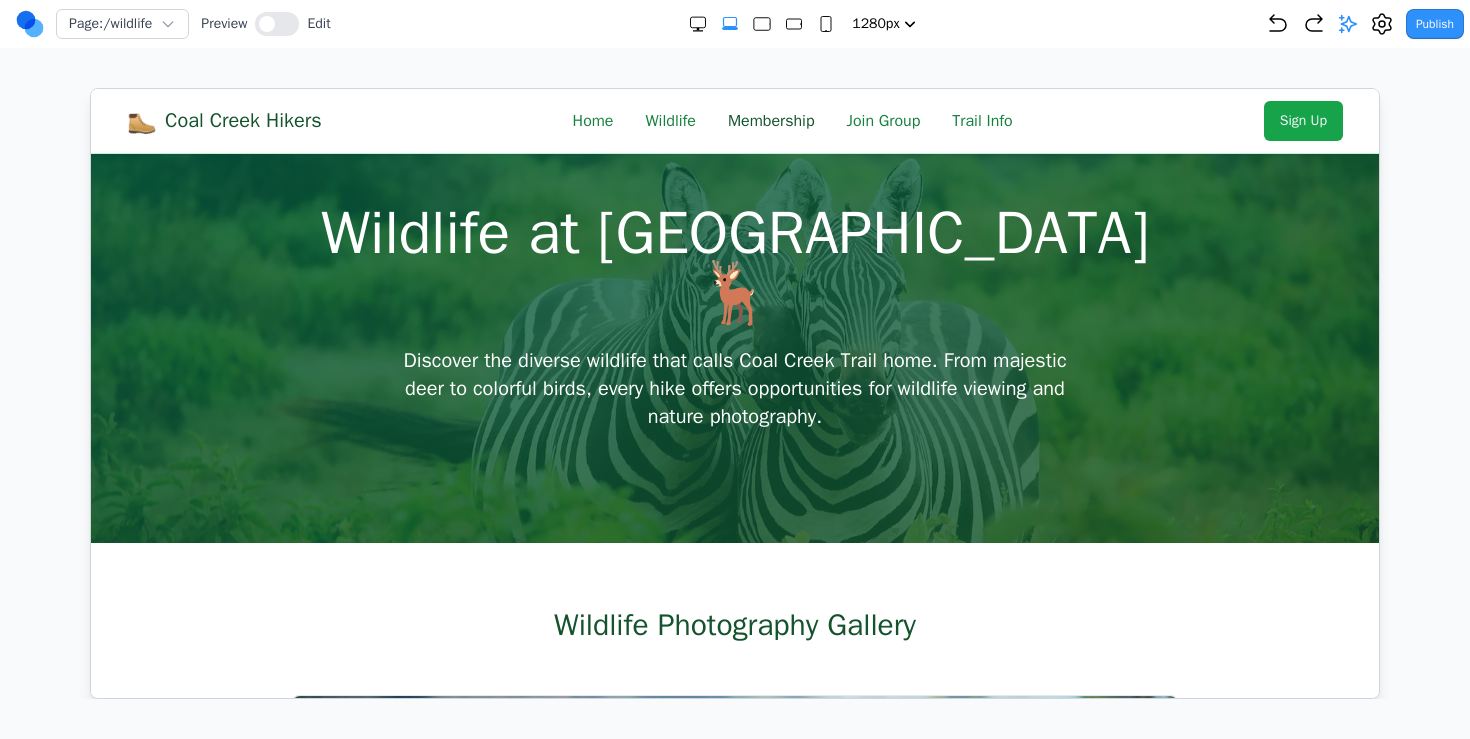 click on "Membership" at bounding box center [770, 120] 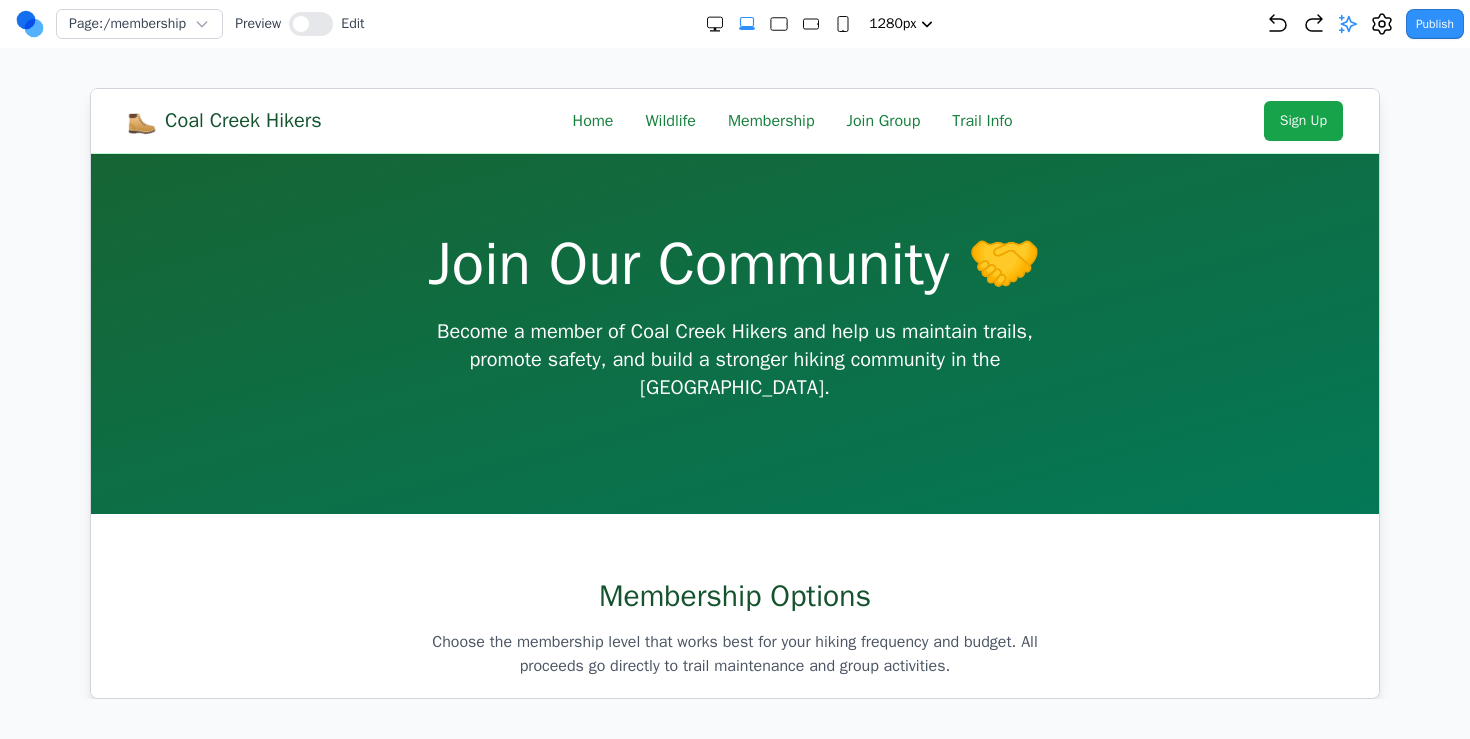 scroll, scrollTop: 0, scrollLeft: 0, axis: both 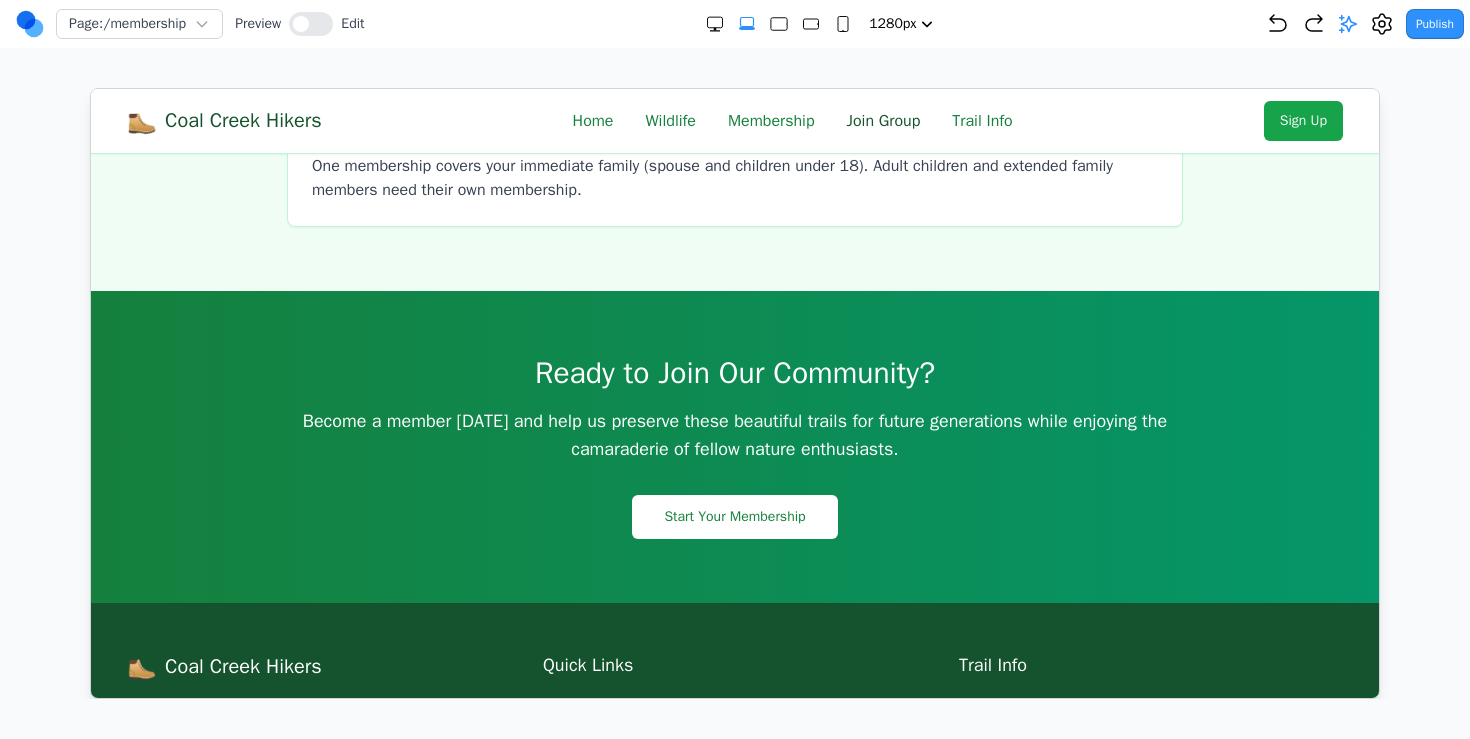 click on "Join Group" at bounding box center [883, 120] 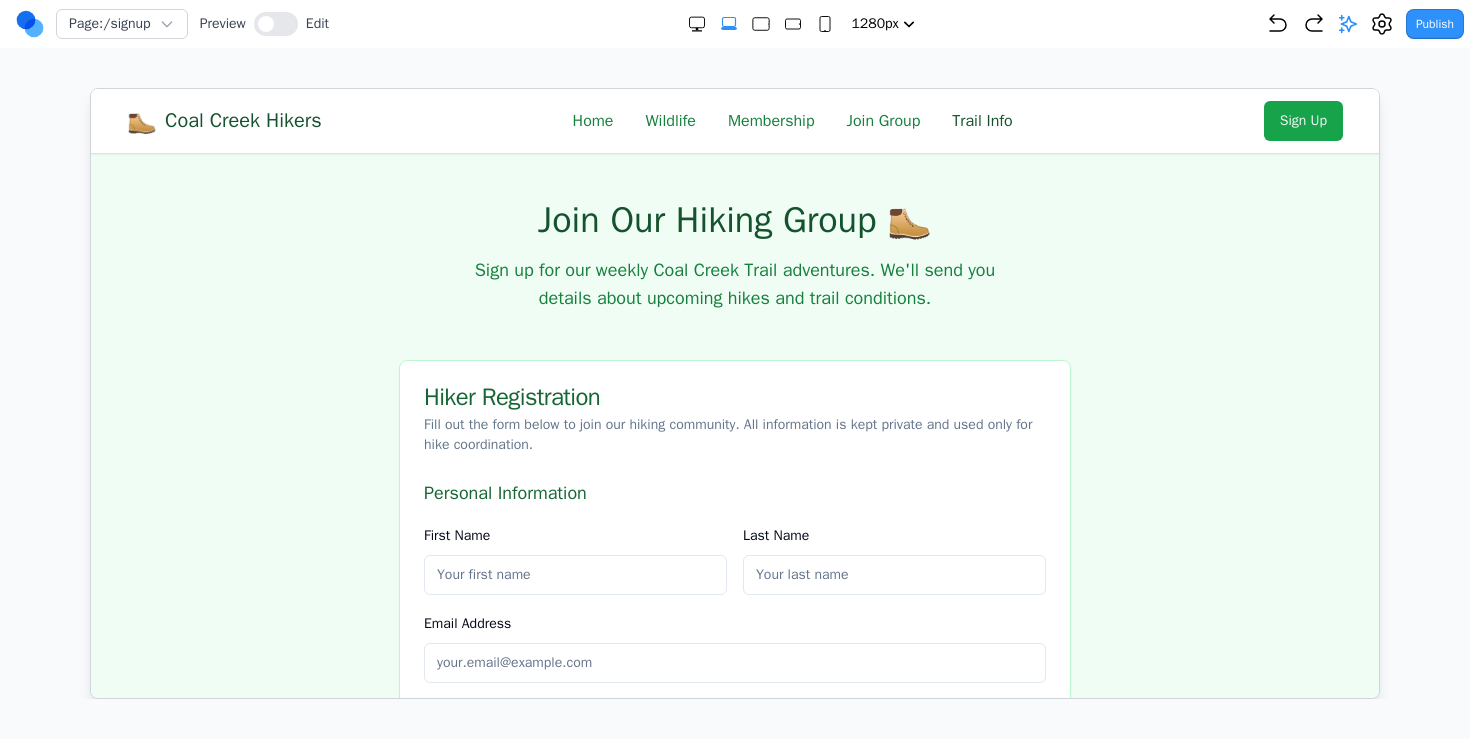 scroll, scrollTop: 0, scrollLeft: 0, axis: both 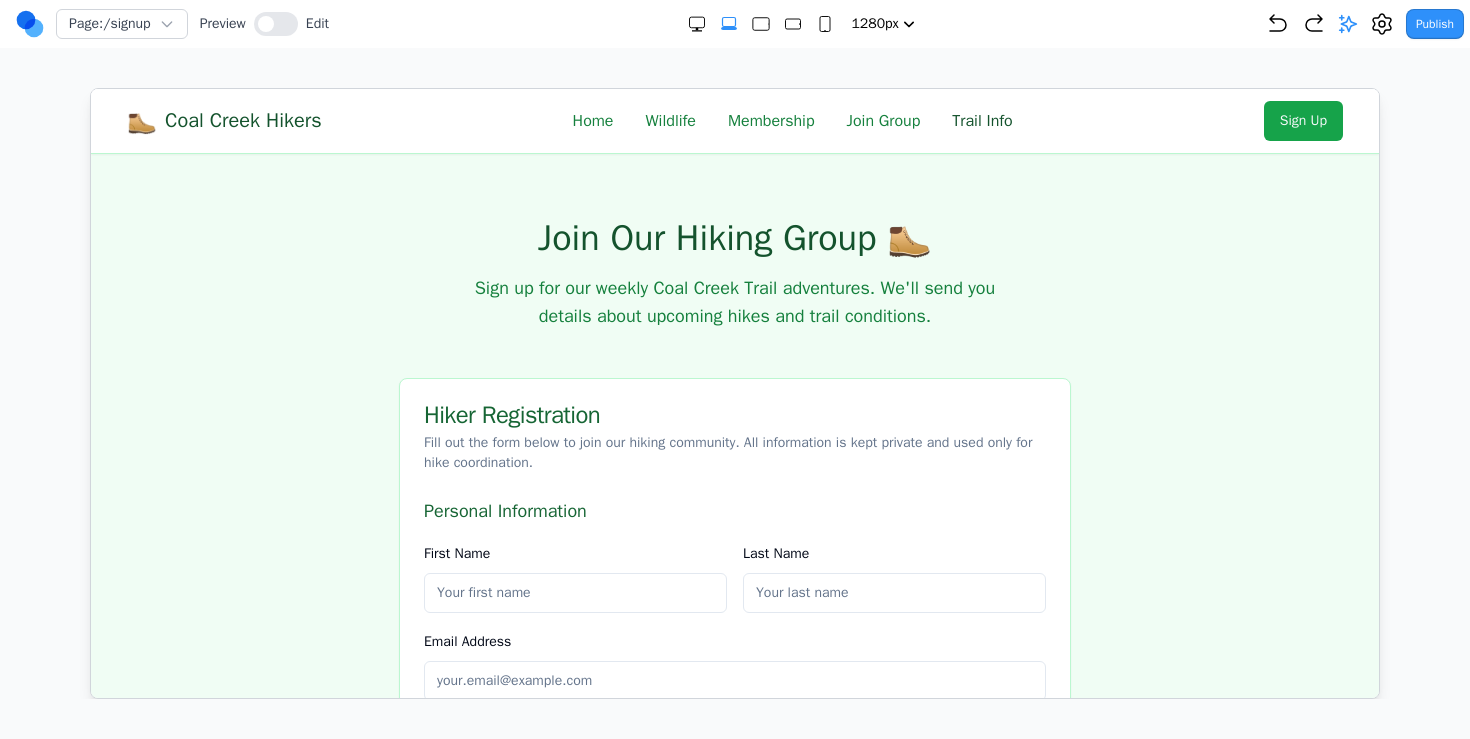 click on "Trail Info" at bounding box center [981, 120] 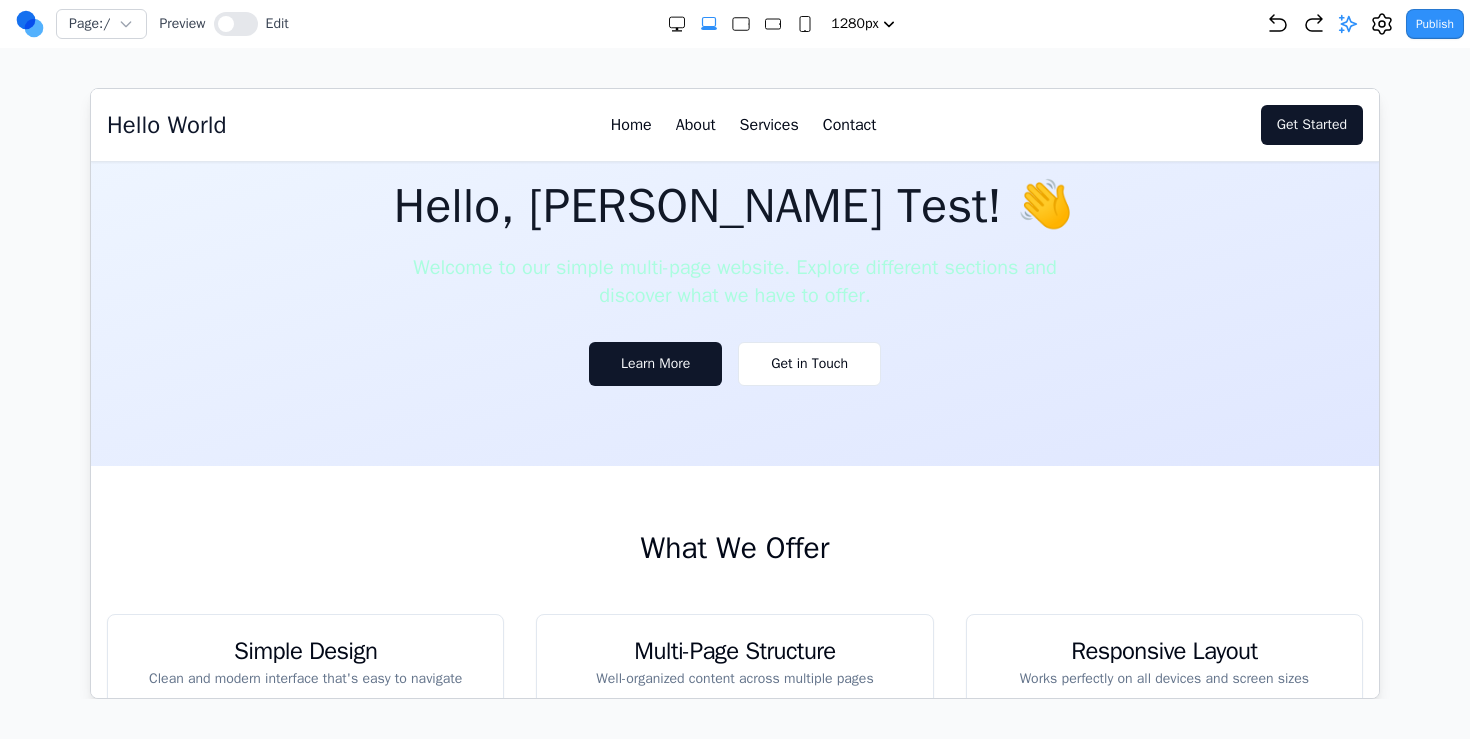 scroll, scrollTop: 0, scrollLeft: 0, axis: both 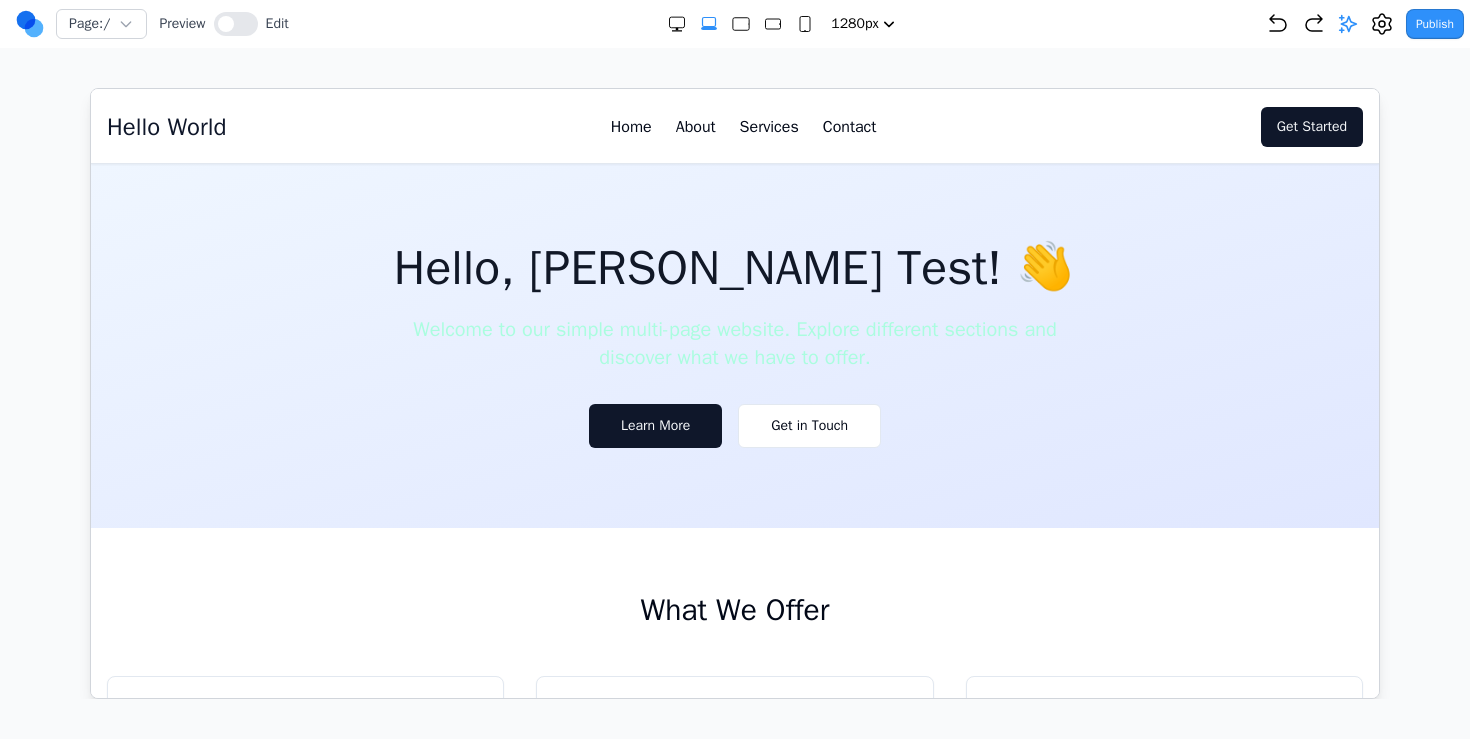 click 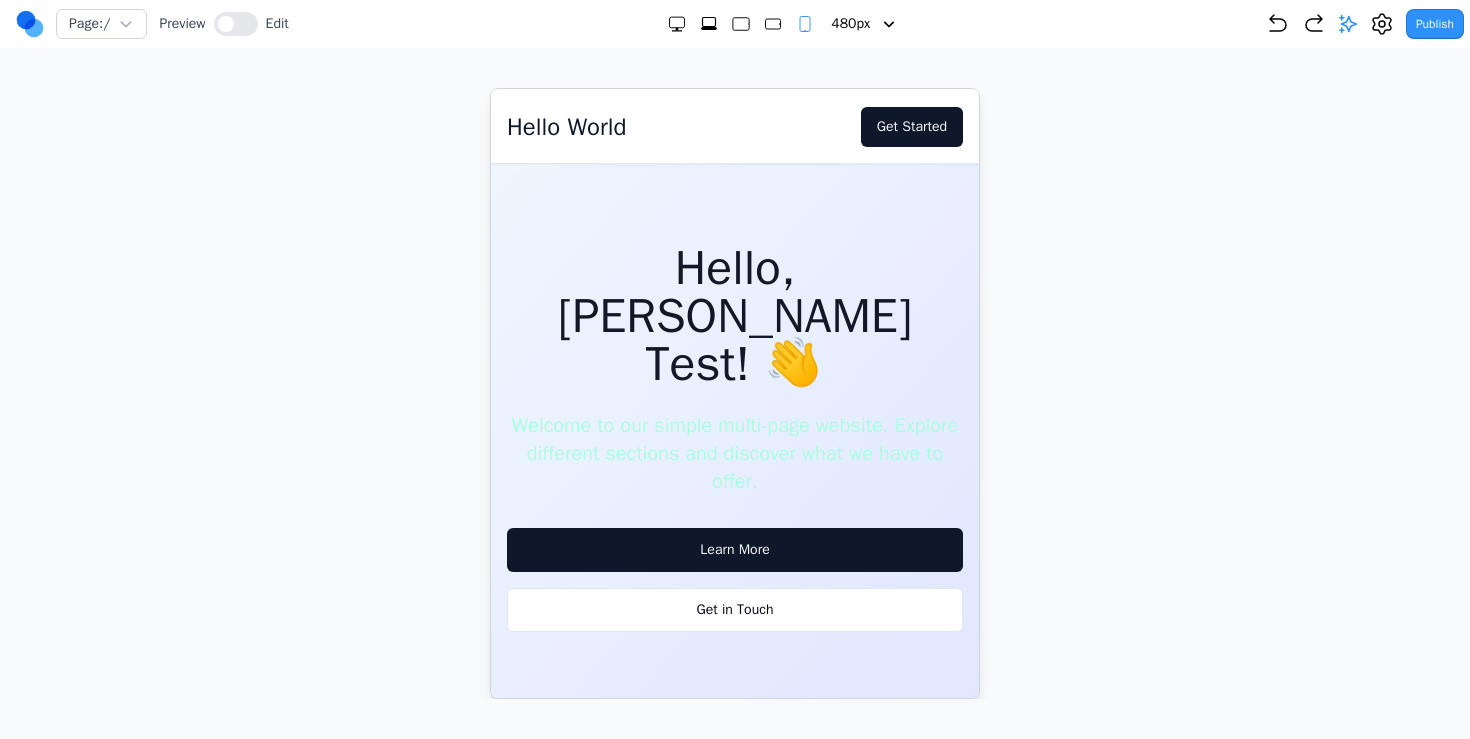 click 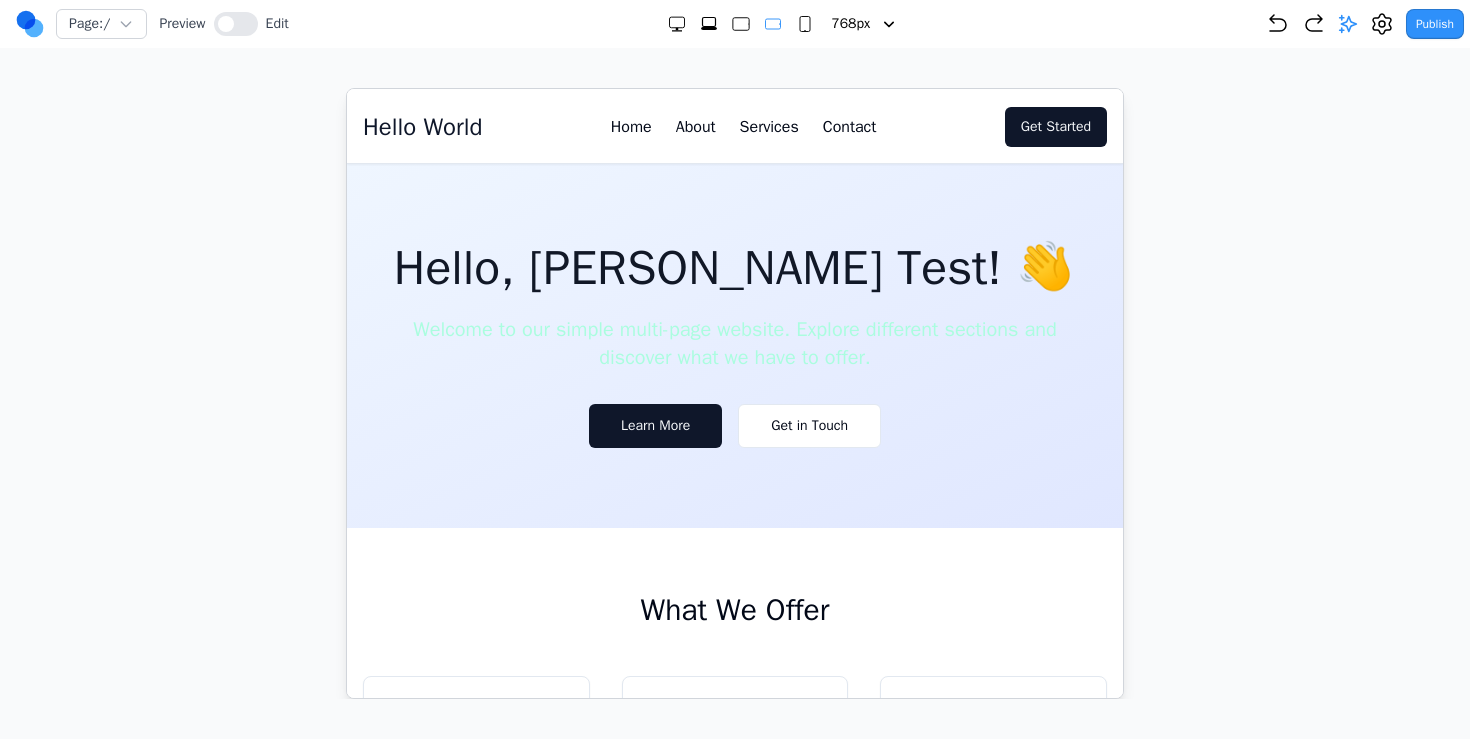 click 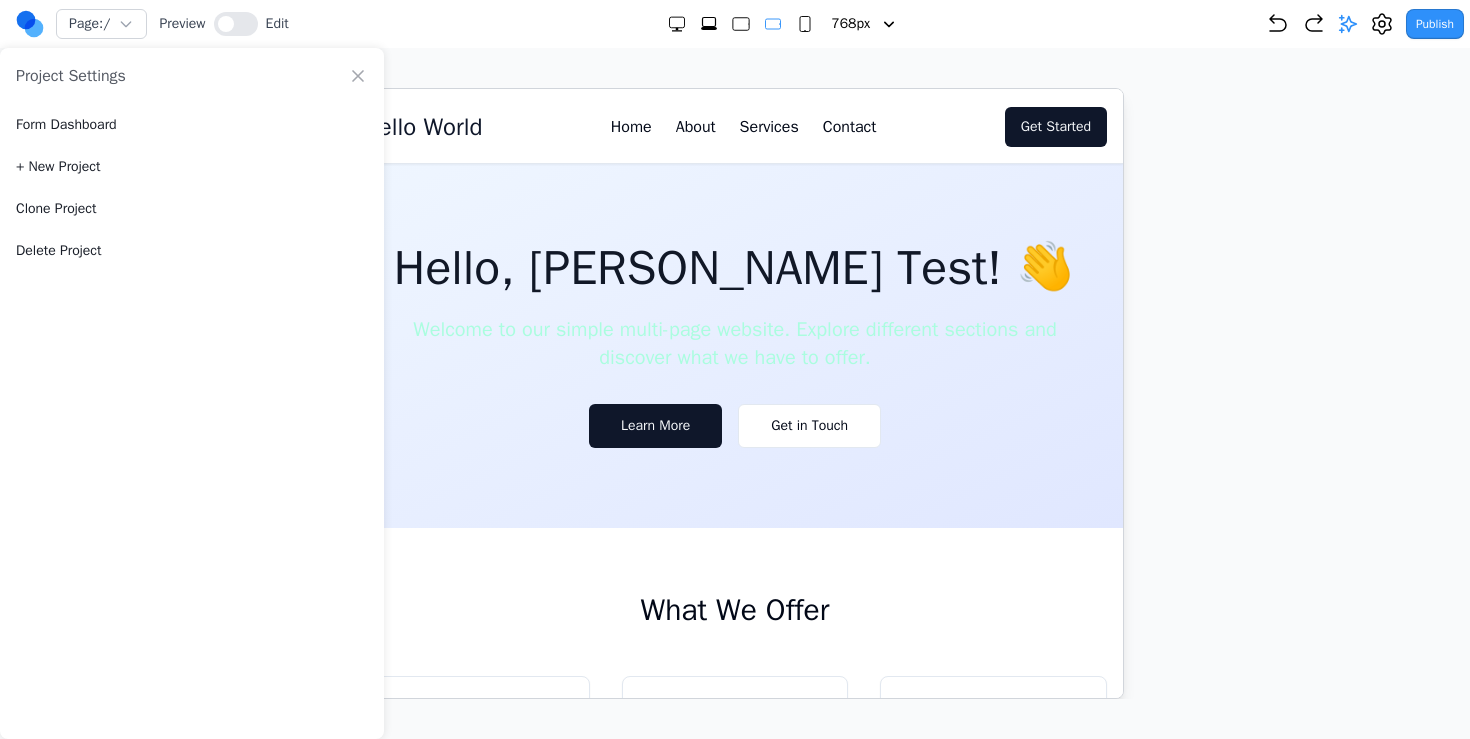 click on "Delete Project" at bounding box center [59, 251] 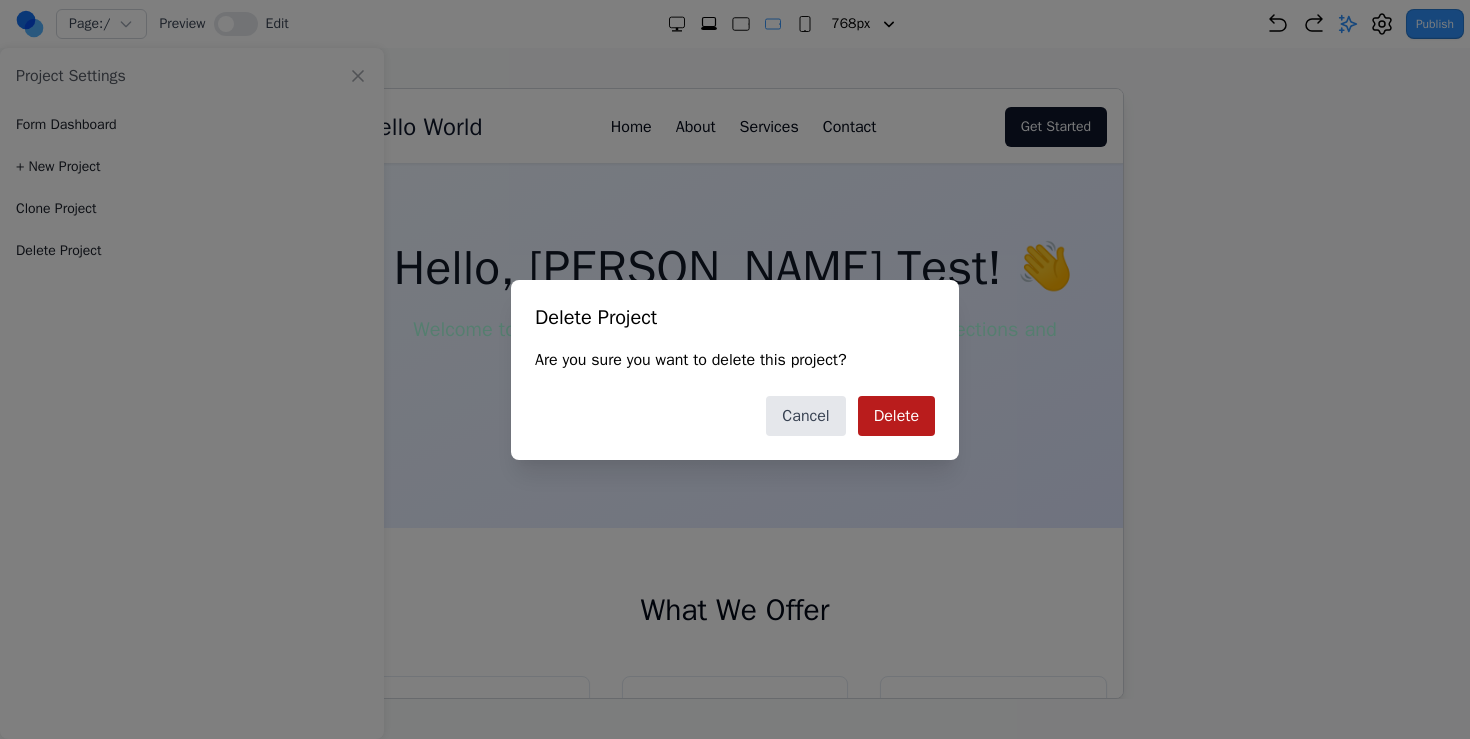 click on "Delete" at bounding box center (896, 416) 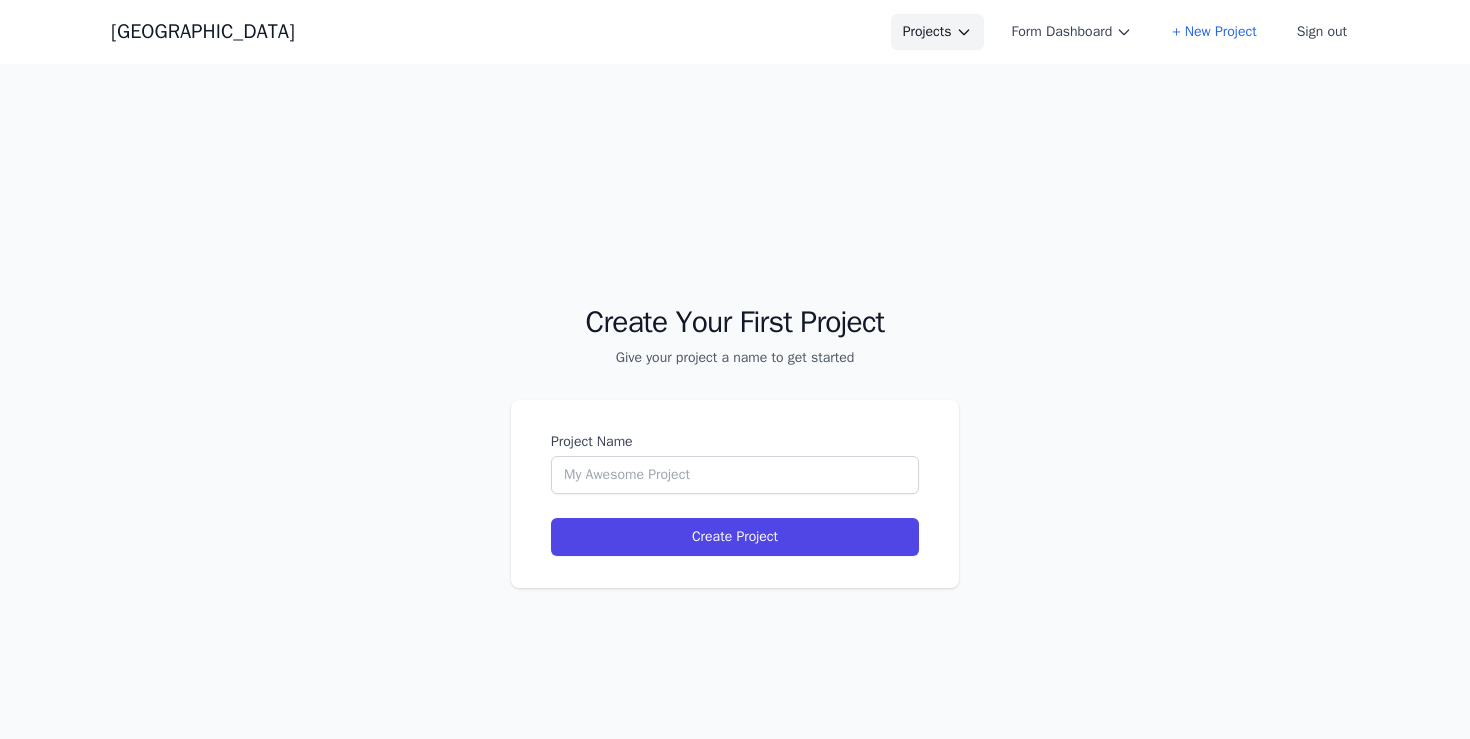 click on "Projects" at bounding box center (937, 32) 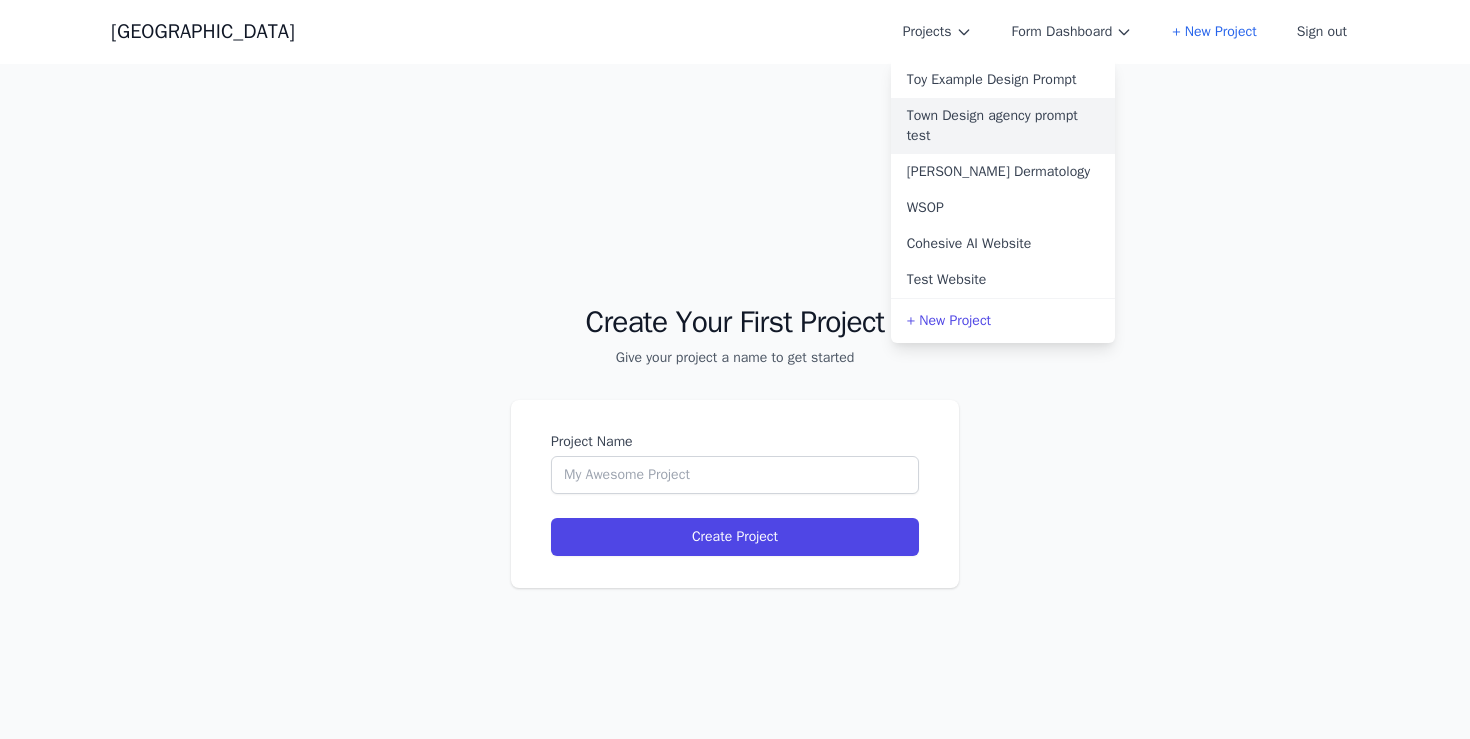 click on "Town Design agency prompt test" at bounding box center [1003, 126] 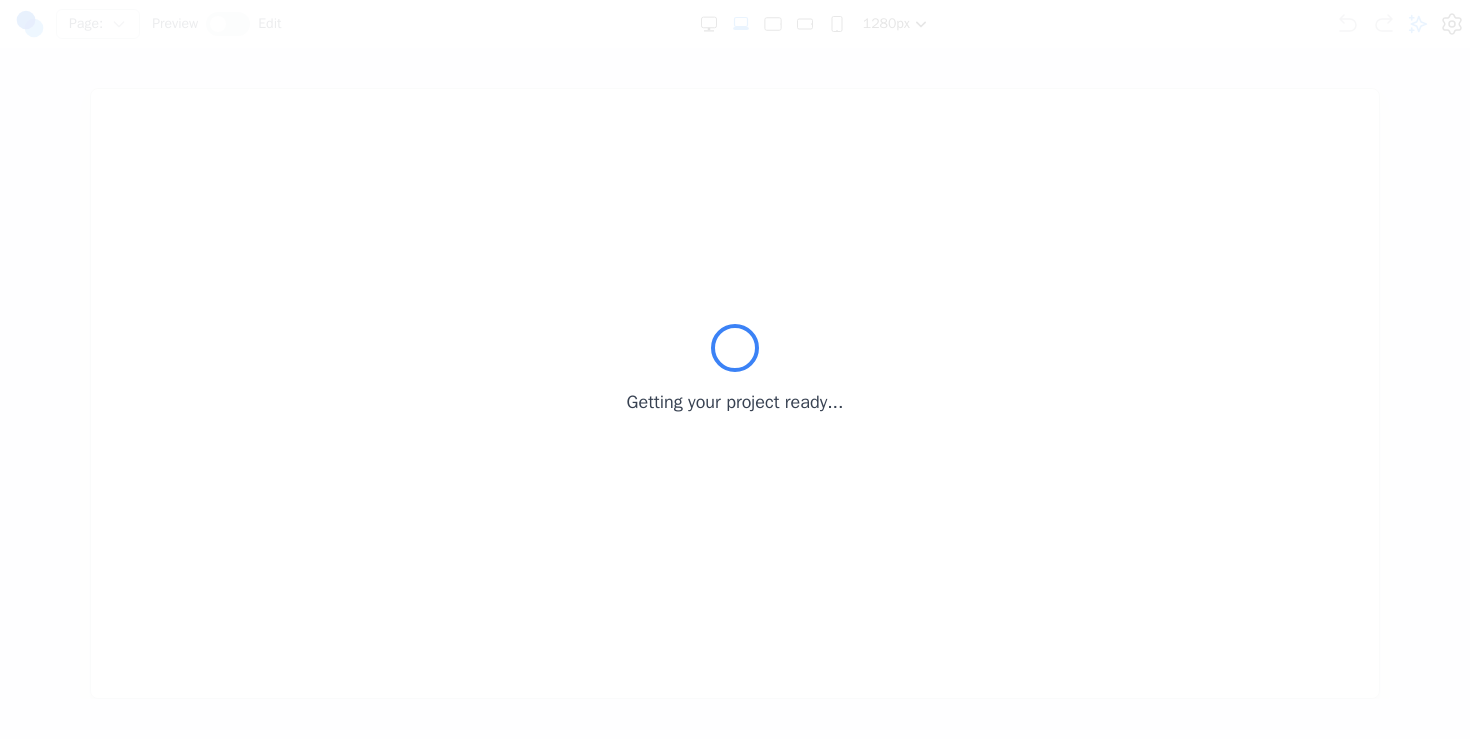 scroll, scrollTop: 0, scrollLeft: 0, axis: both 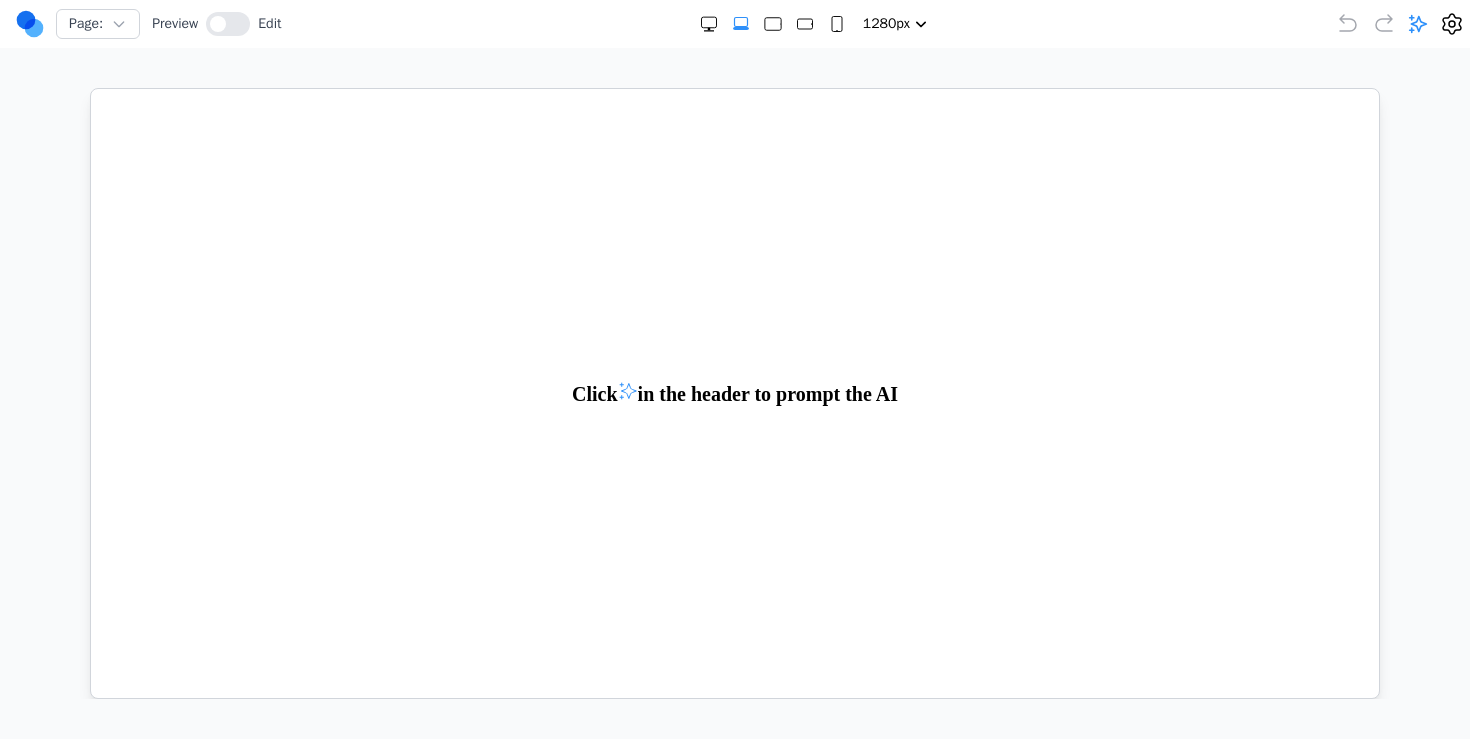 click 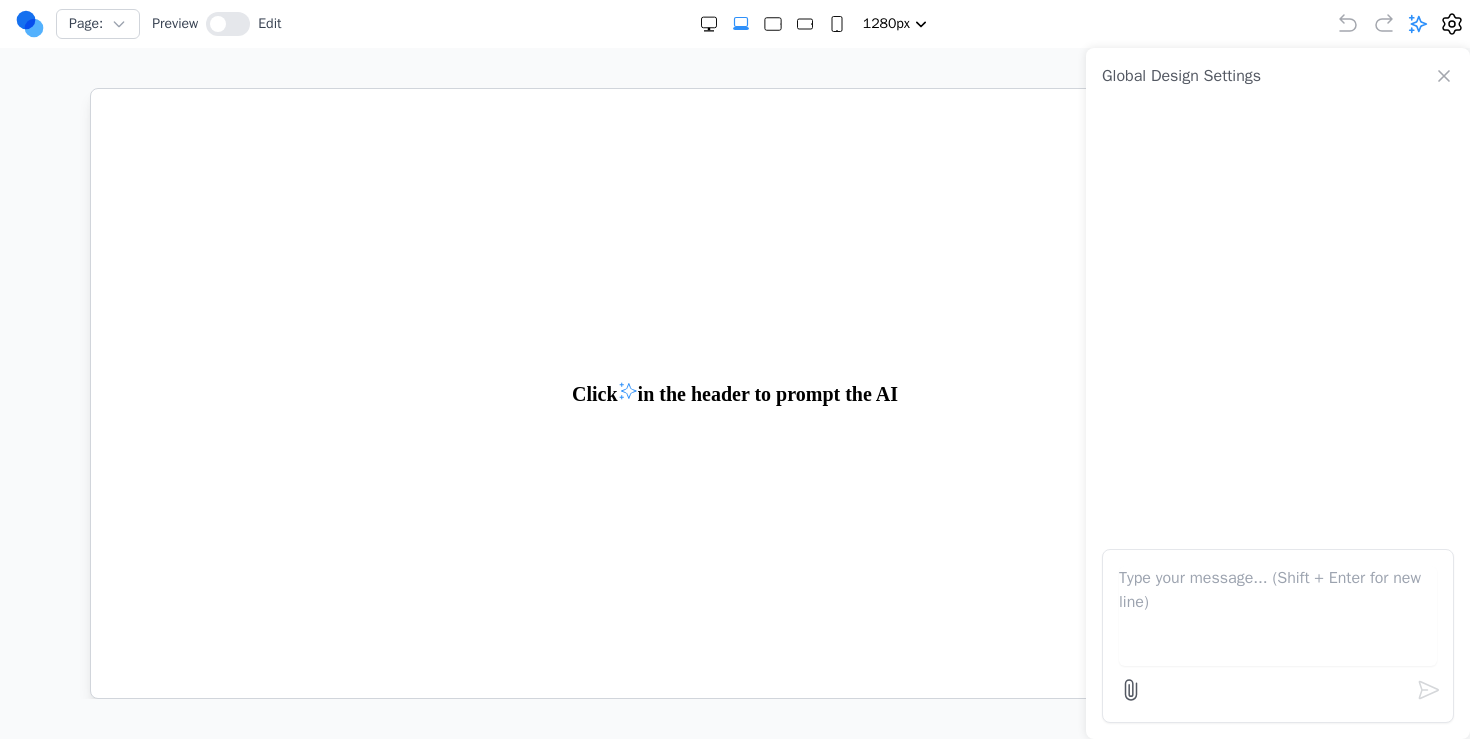 type 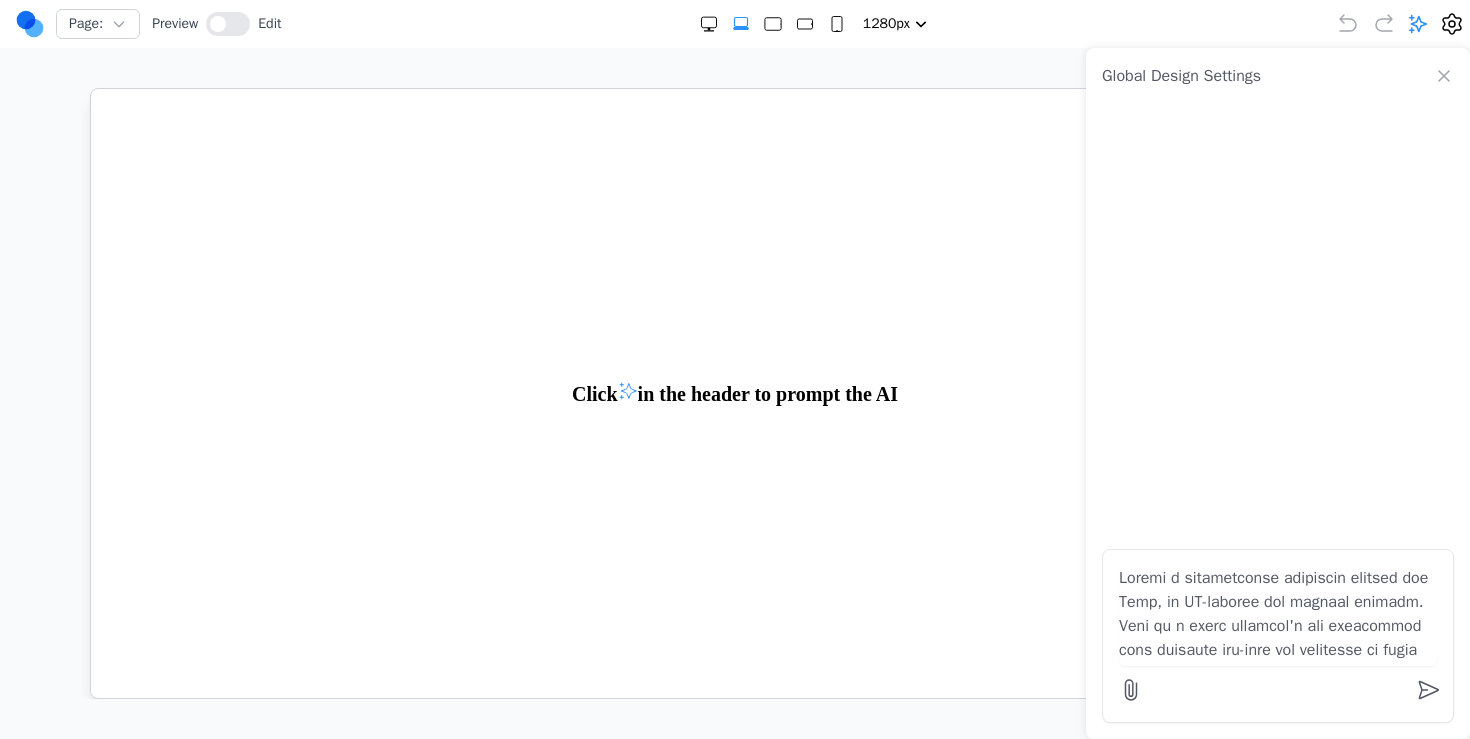 scroll, scrollTop: 1049, scrollLeft: 0, axis: vertical 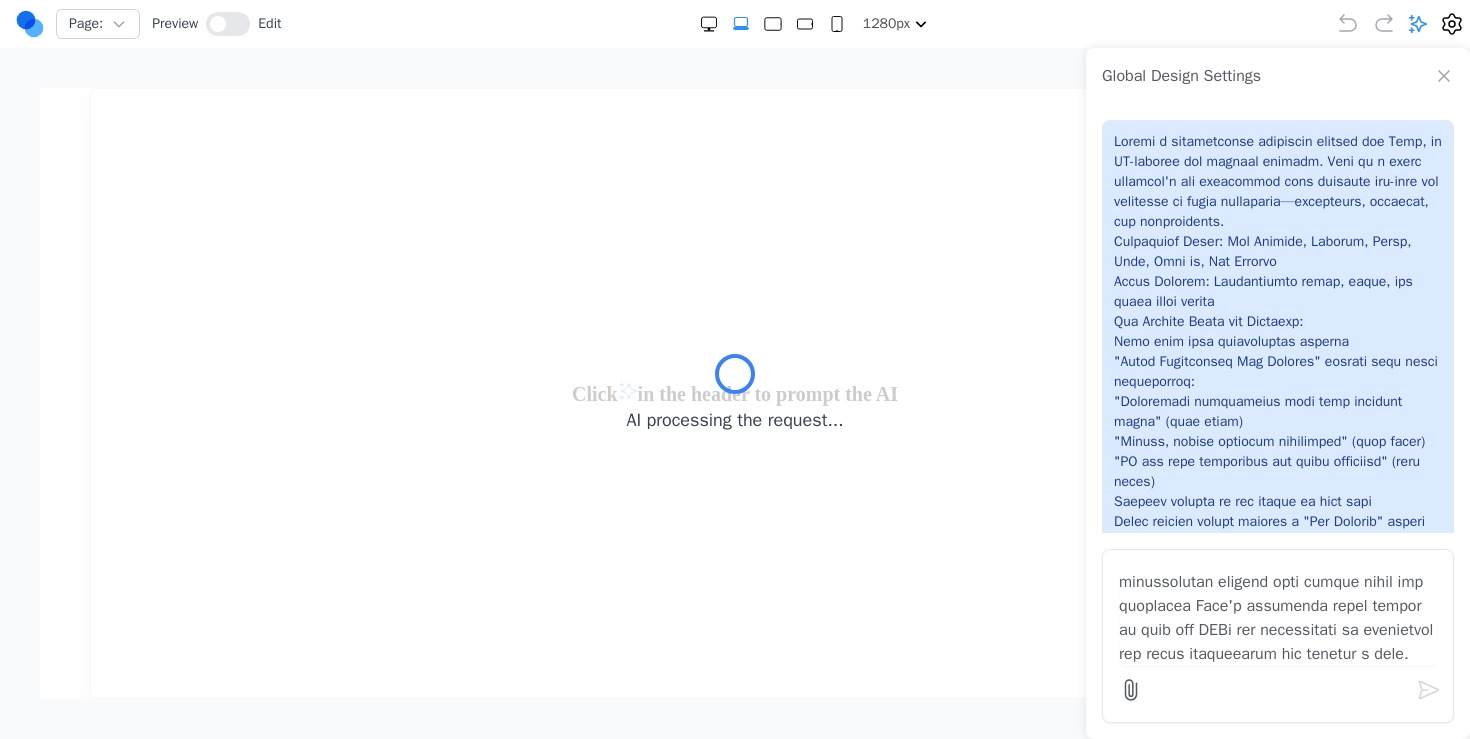 type 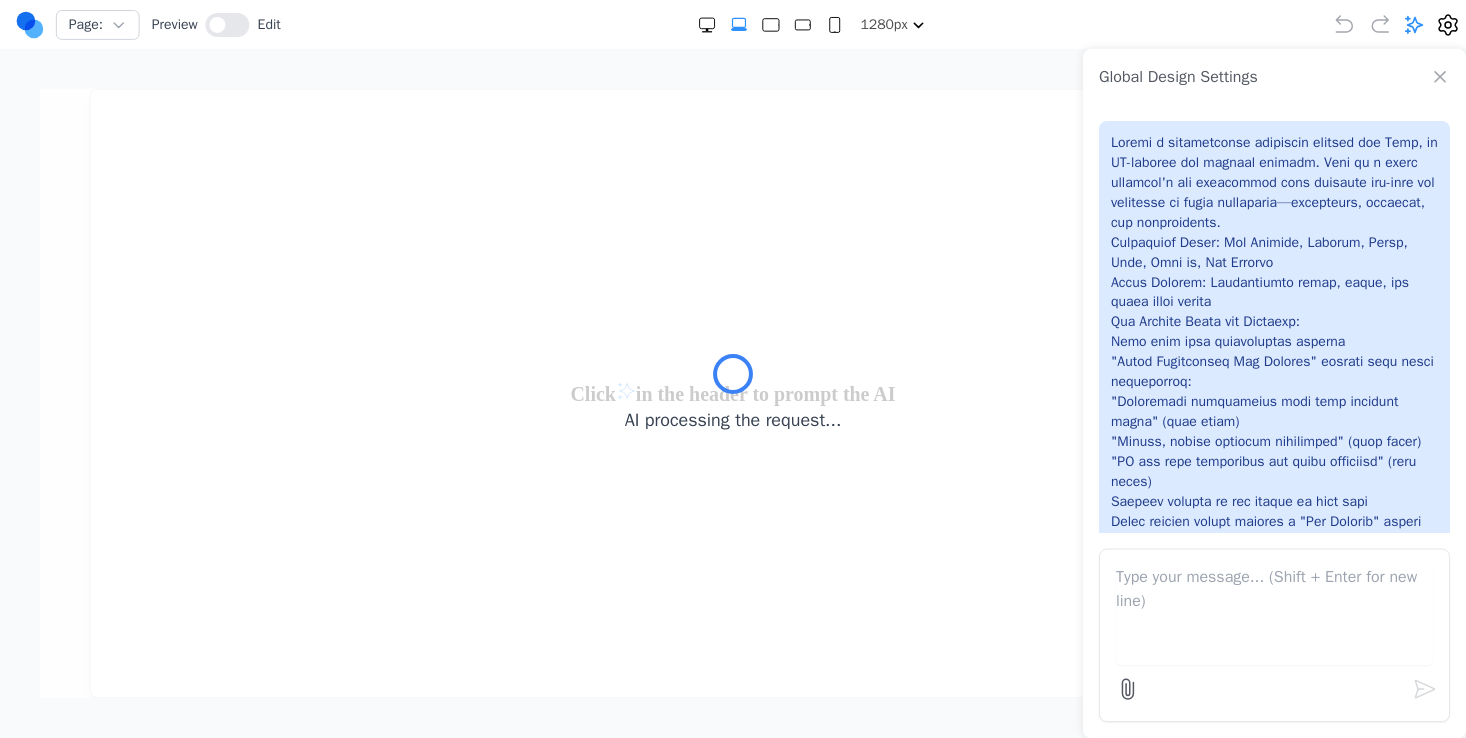 scroll, scrollTop: 0, scrollLeft: 0, axis: both 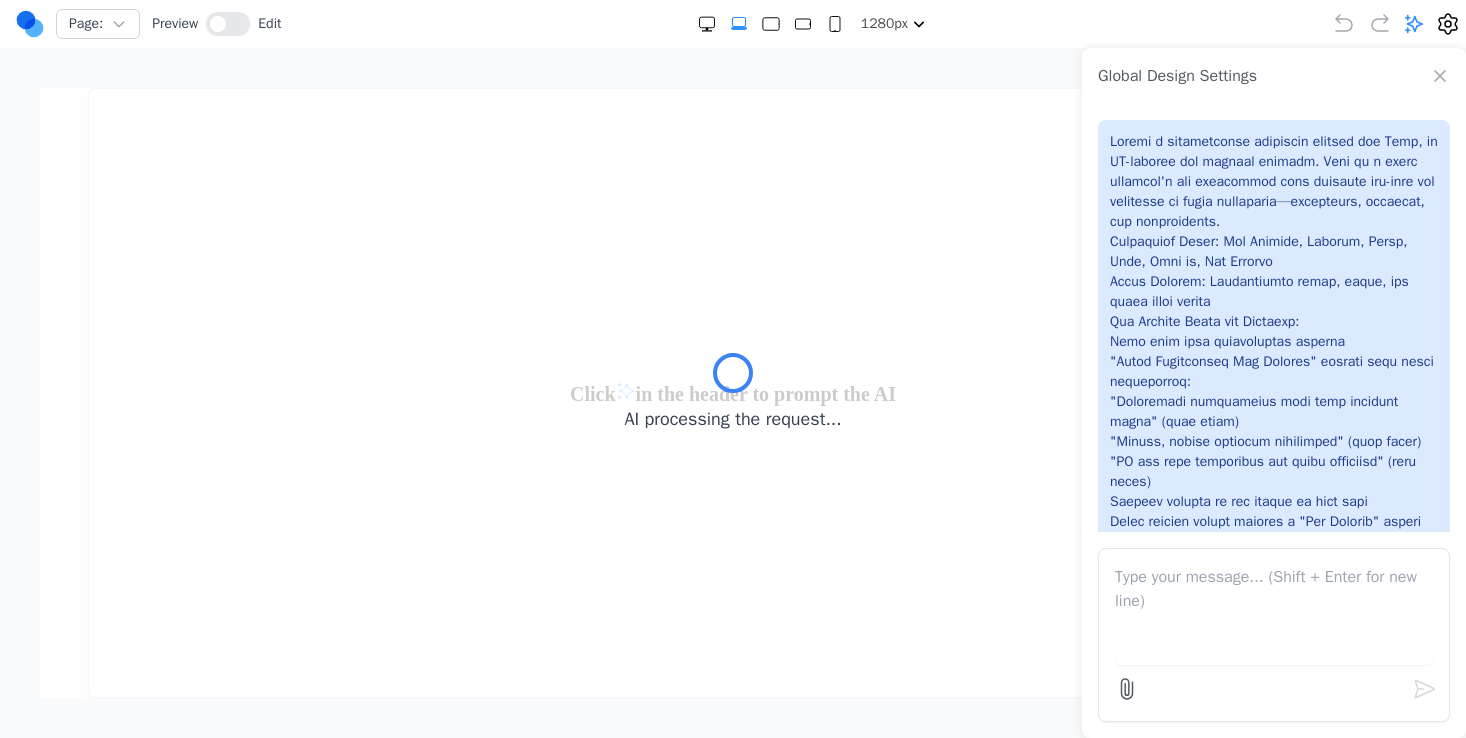 click on "AI processing the request..." at bounding box center (733, 393) 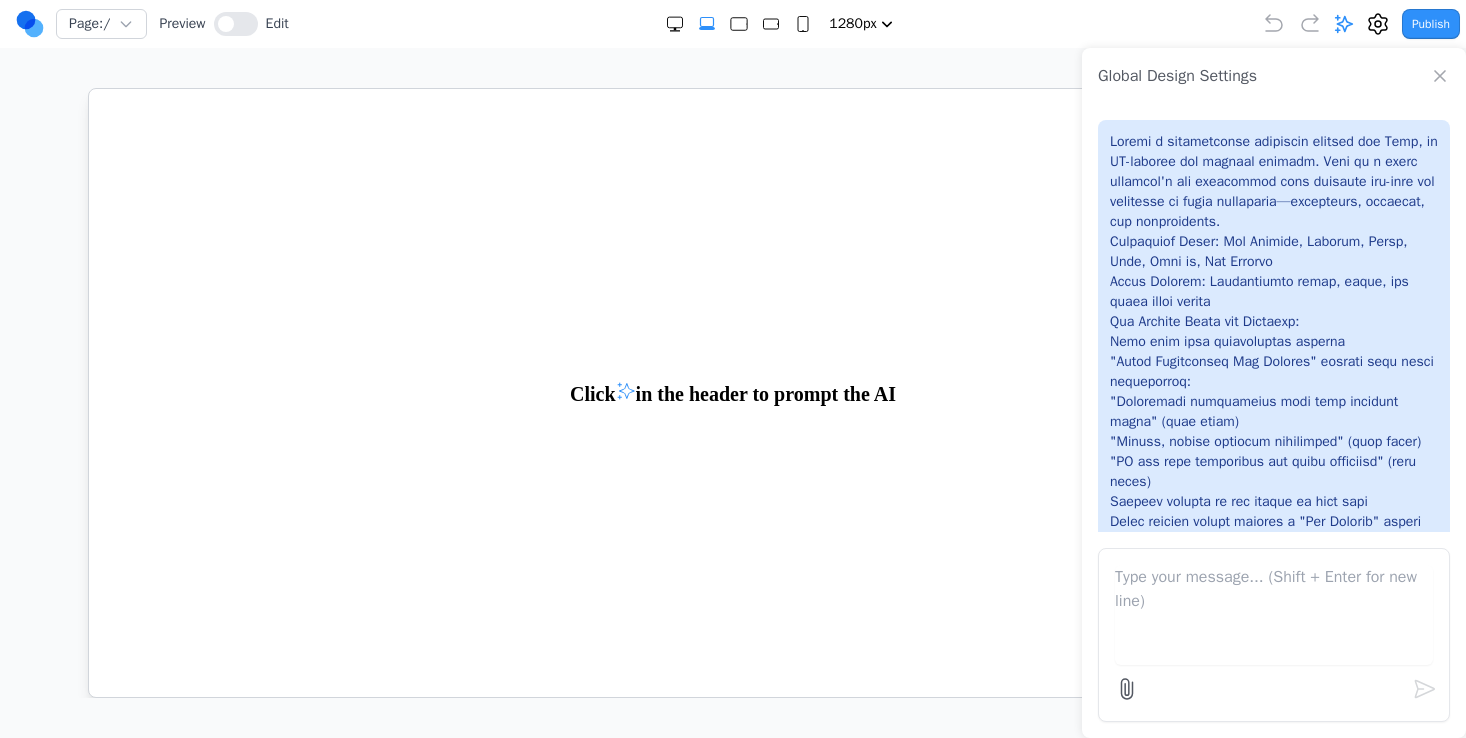 click 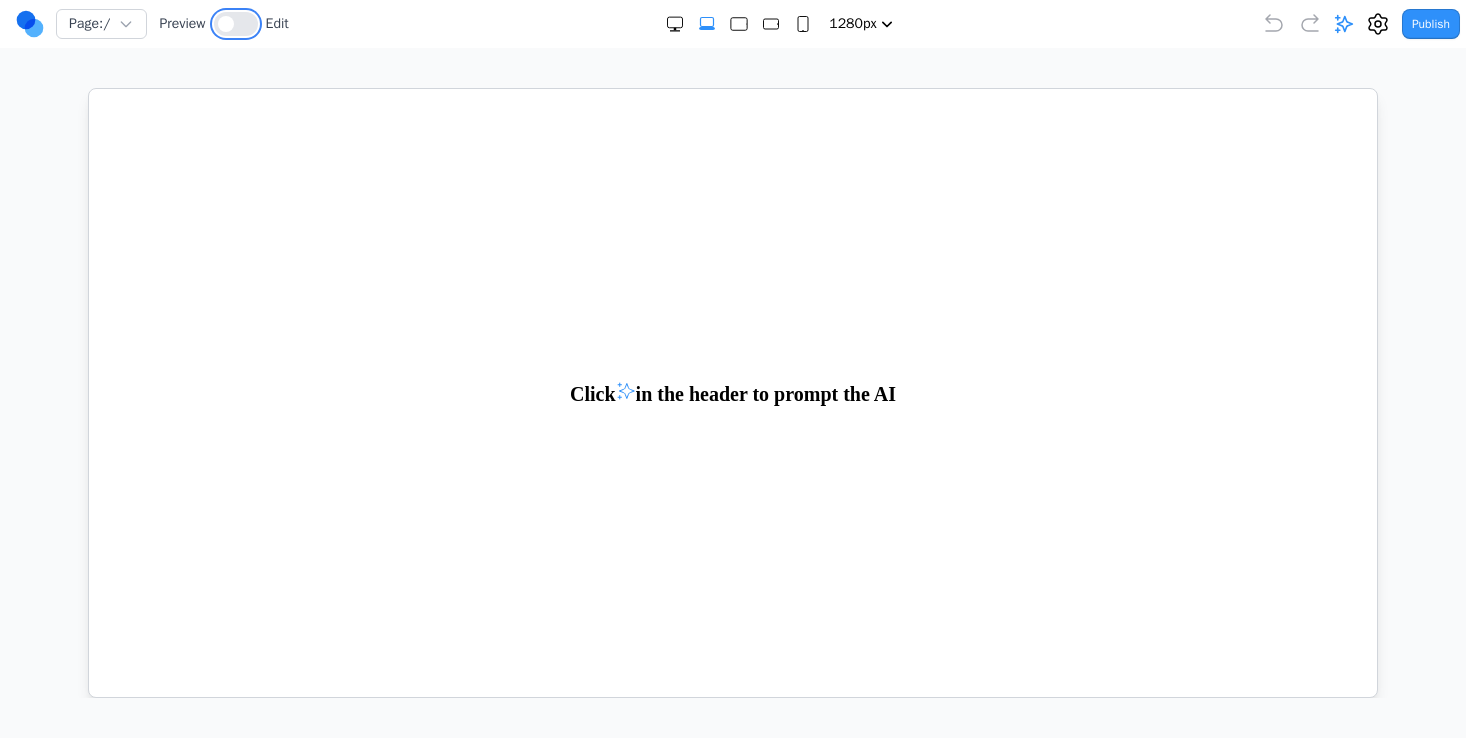 click at bounding box center [226, 24] 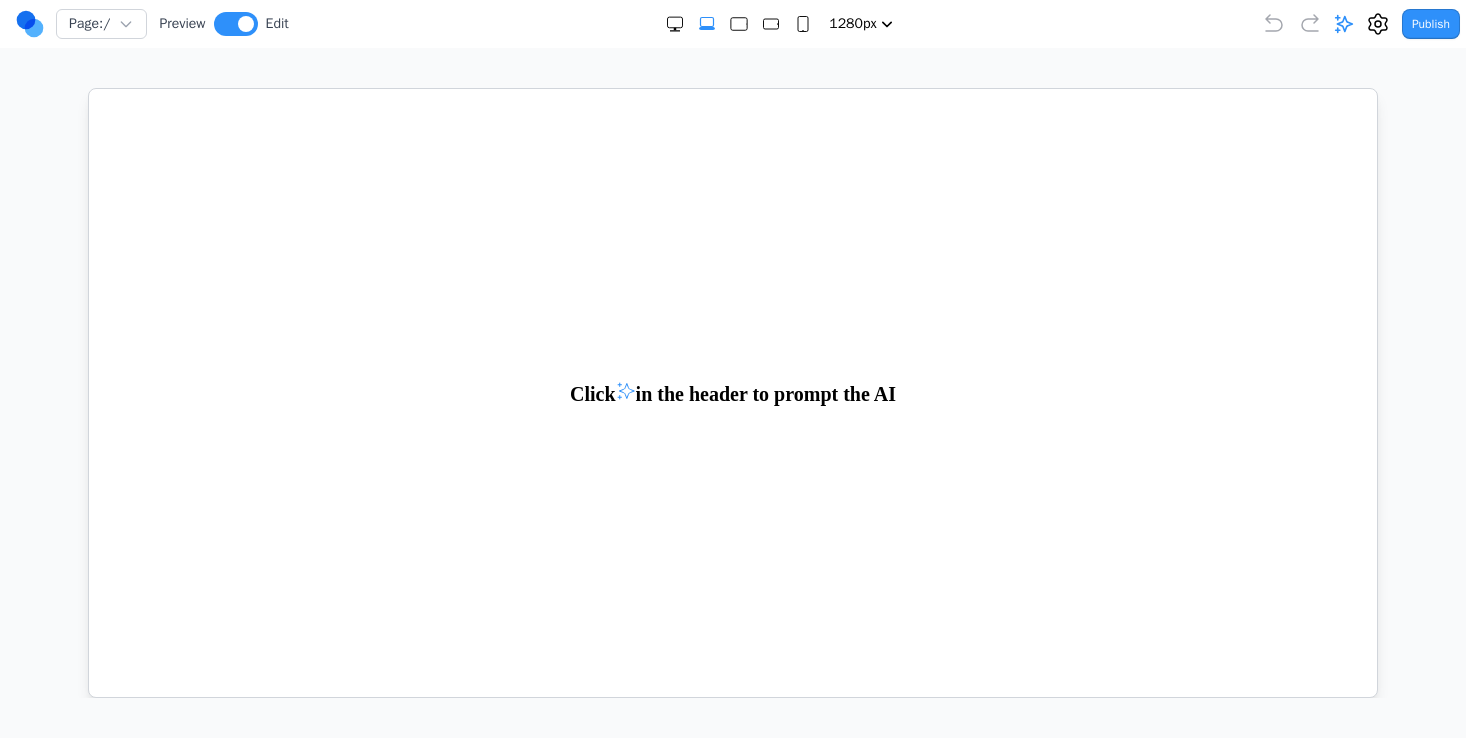 click on "Page:  / Preview Edit 480px 768px 1024px 1280px 1536px Publish Project Settings Form Dashboard + New Project Clone Project Delete Project Global Design Settings" at bounding box center (733, 349) 